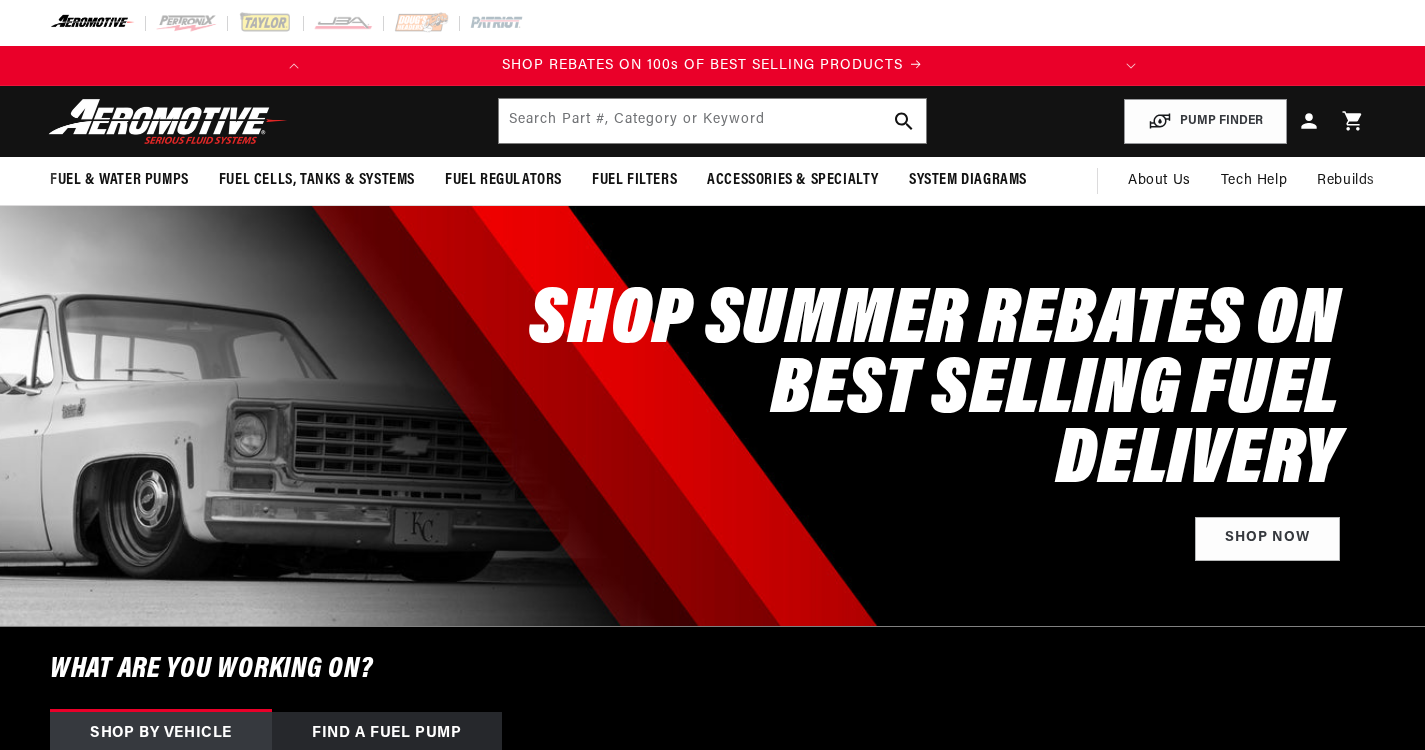 select on "1969" 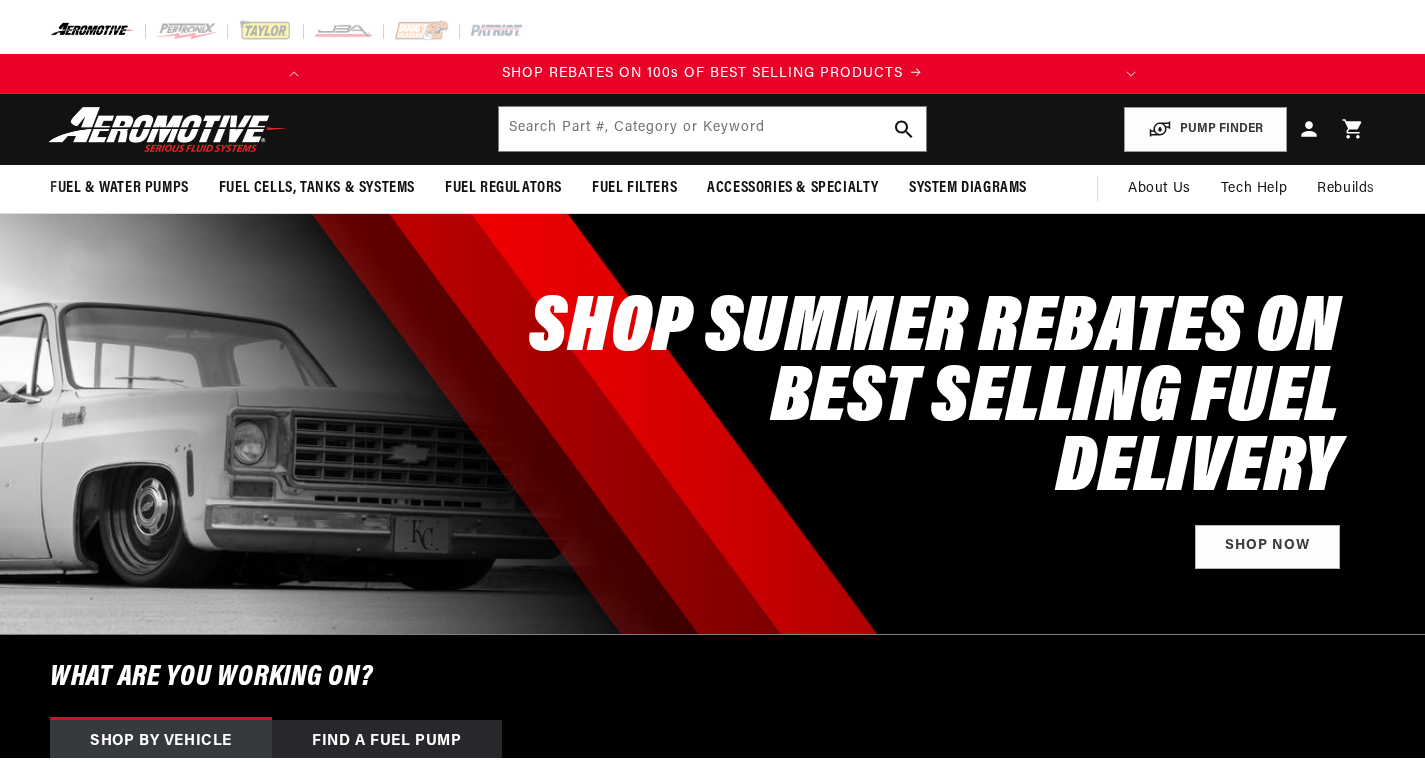 scroll, scrollTop: 0, scrollLeft: 0, axis: both 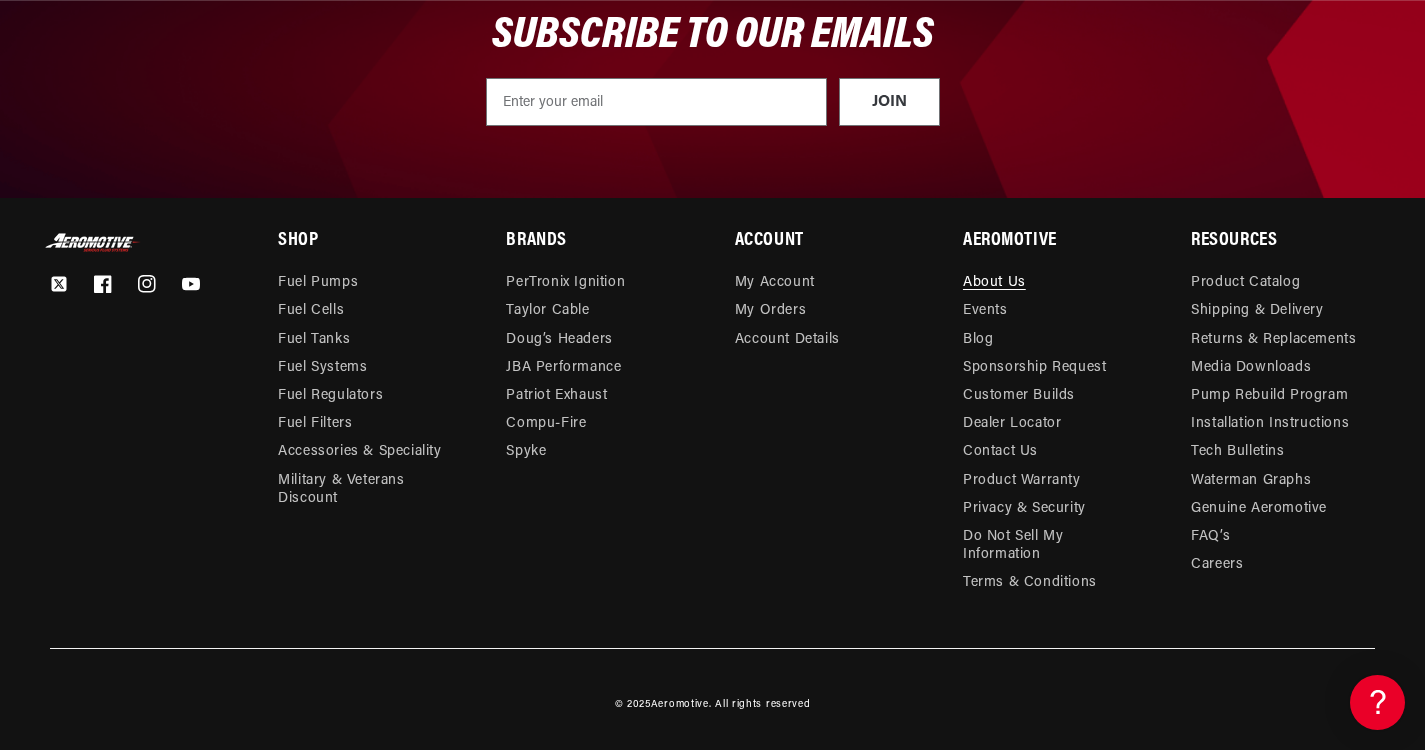 click on "About Us" at bounding box center [994, 285] 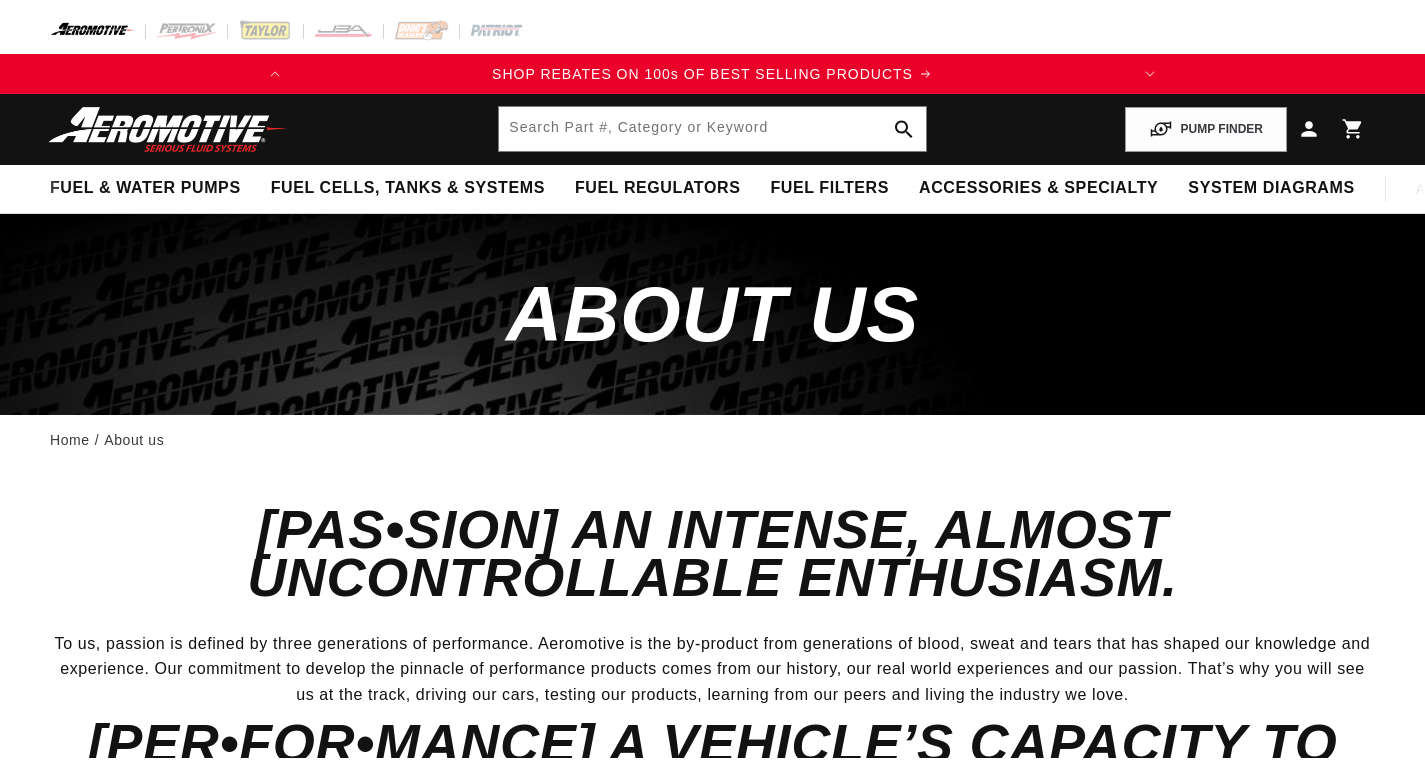 scroll, scrollTop: 0, scrollLeft: 0, axis: both 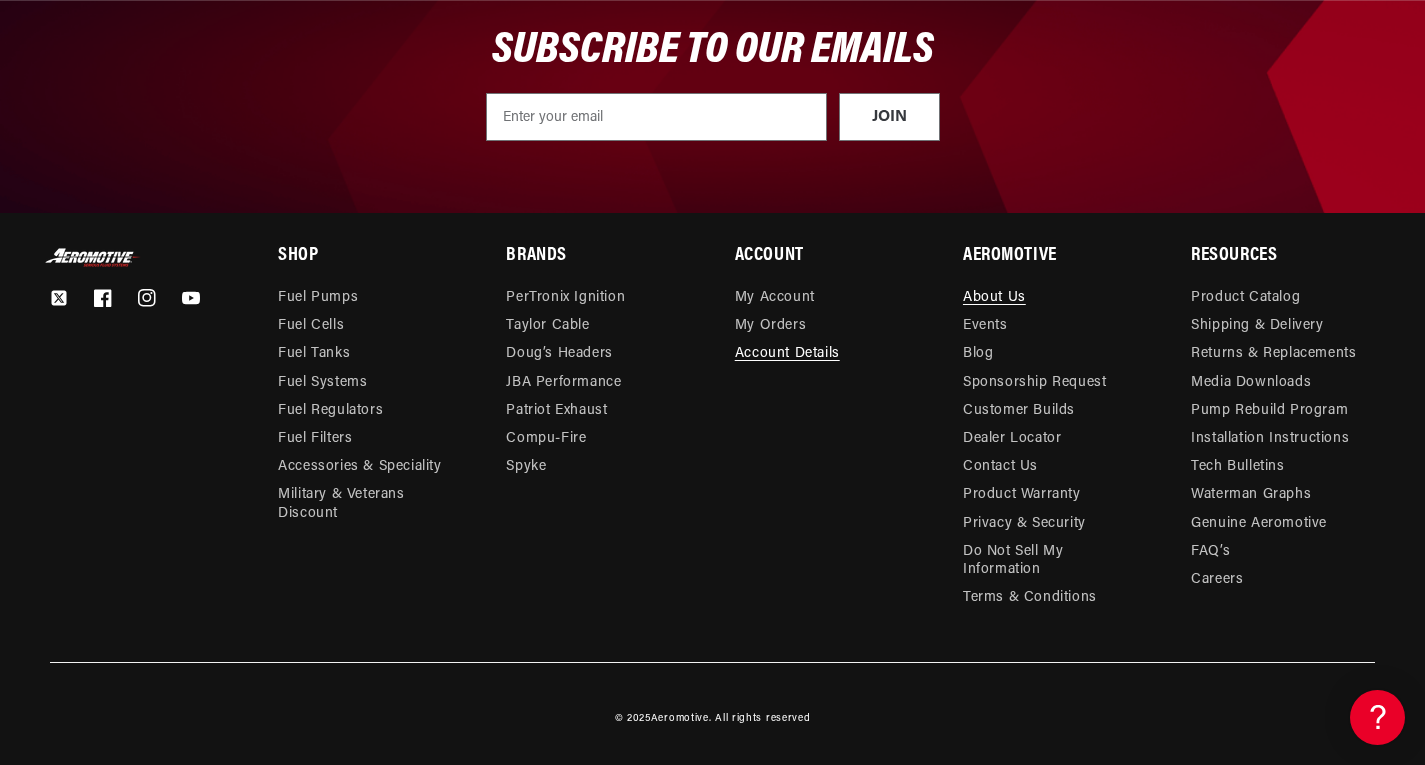 click on "Account Details" at bounding box center (787, 354) 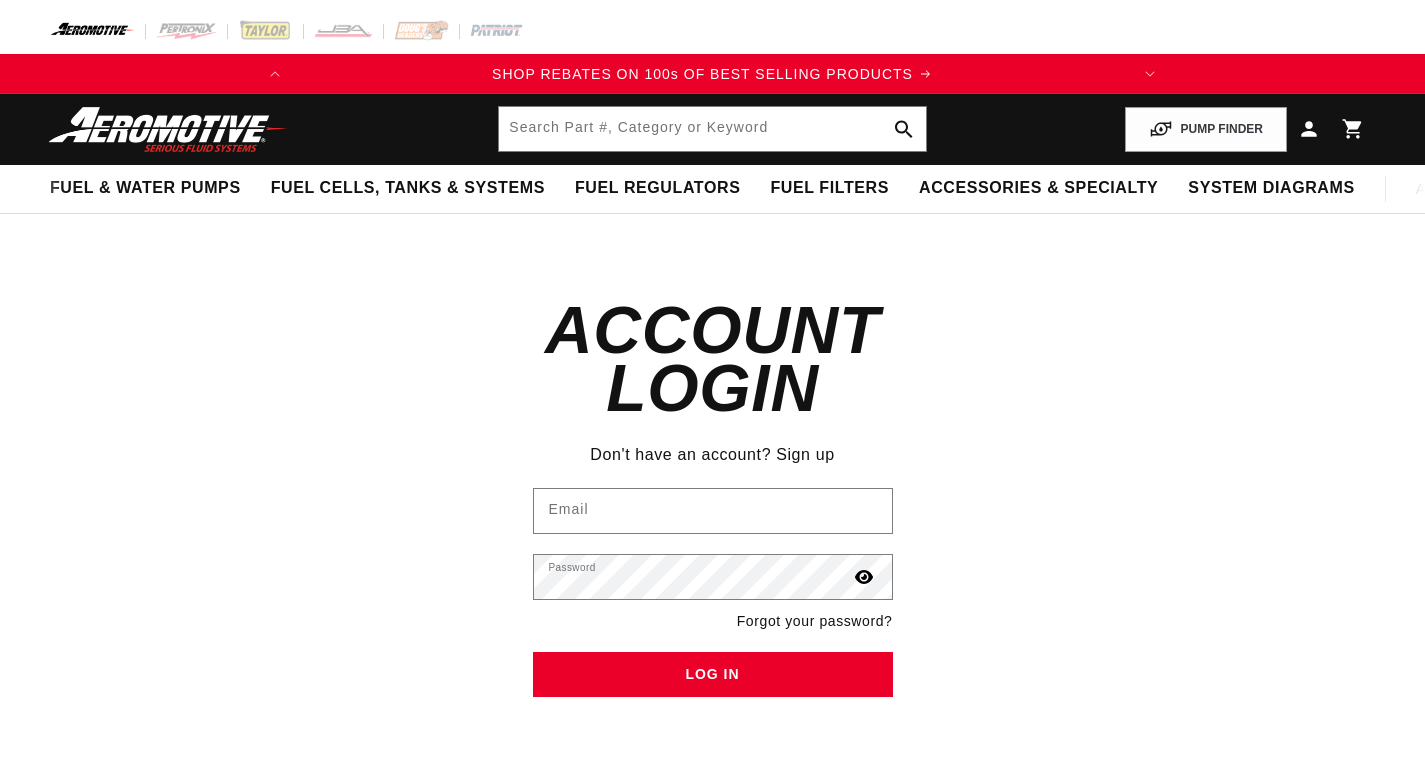 scroll, scrollTop: 0, scrollLeft: 0, axis: both 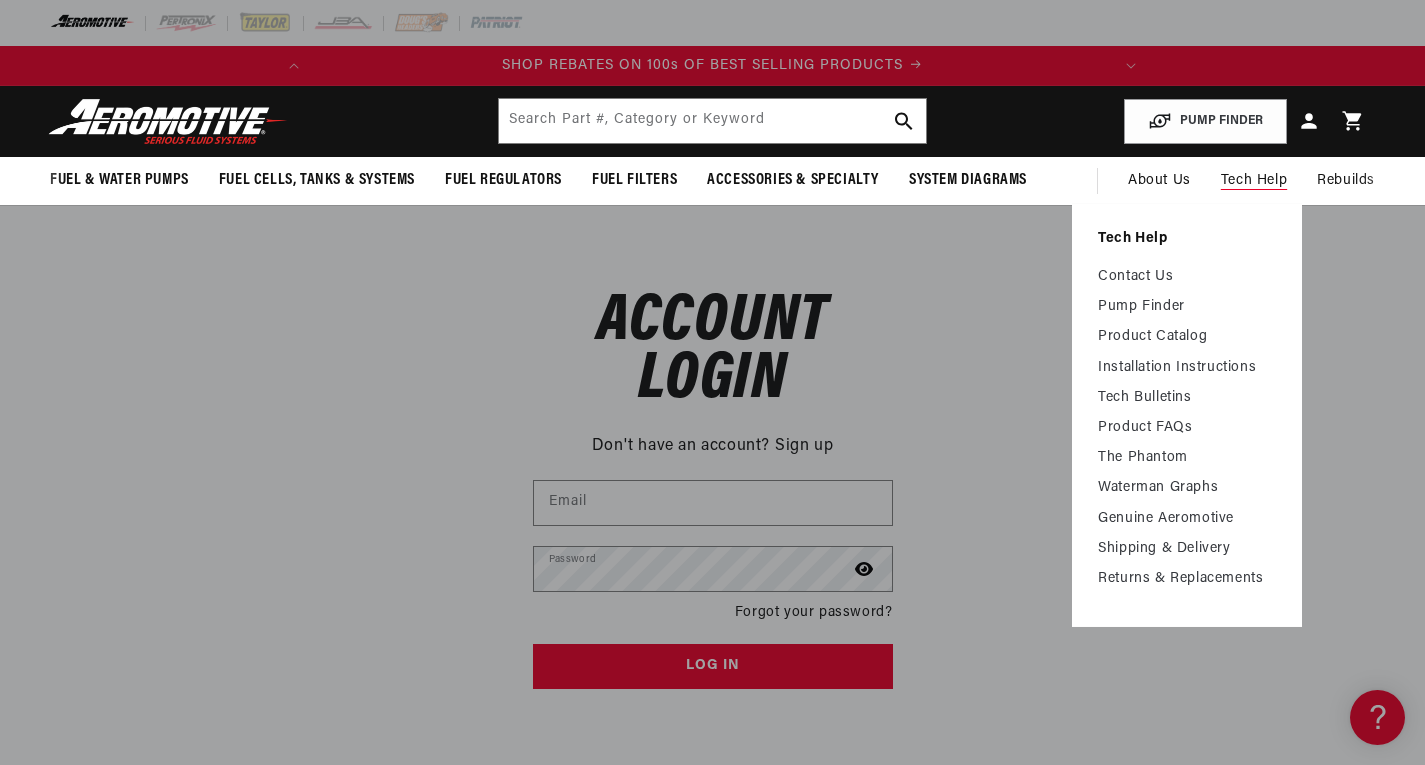 click on "Tech Help" at bounding box center [1254, 181] 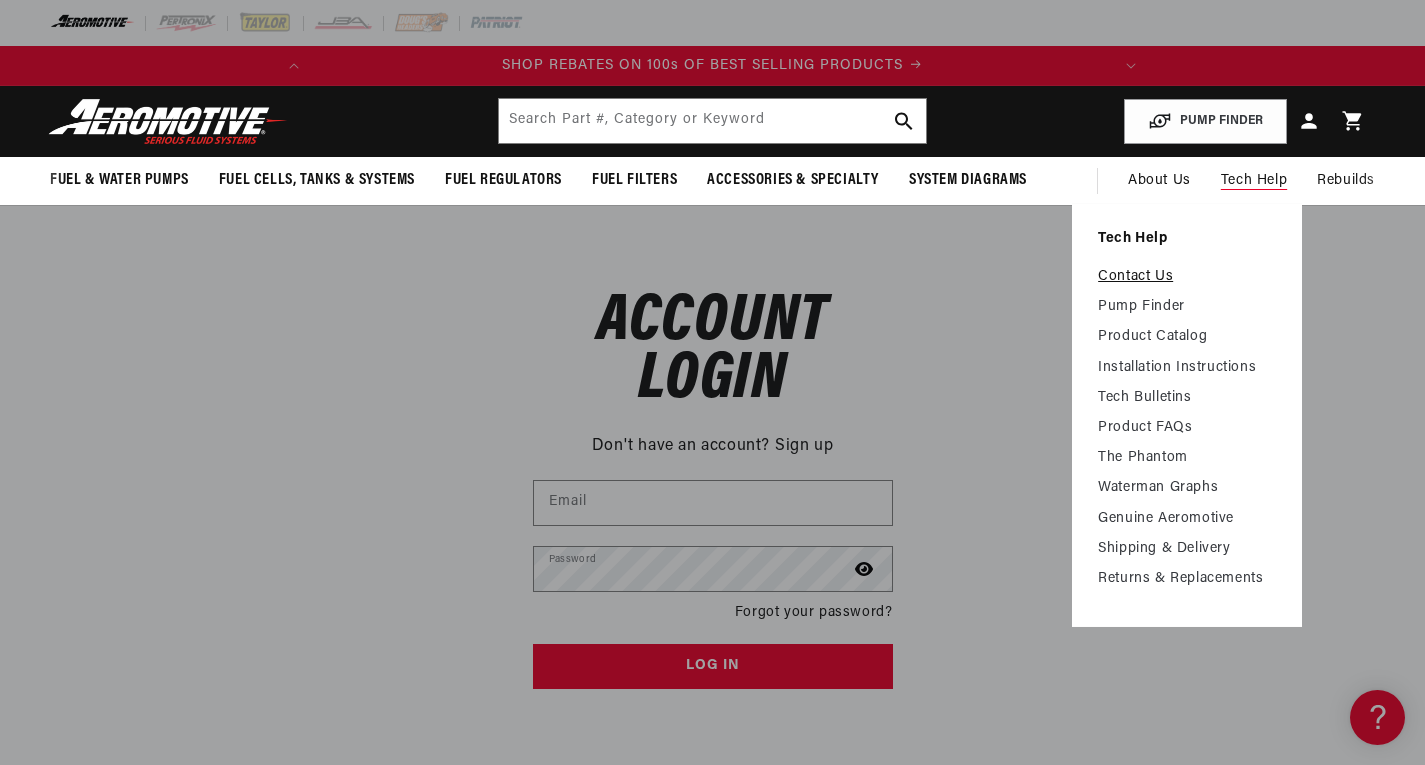 click on "Contact Us" at bounding box center (1187, 277) 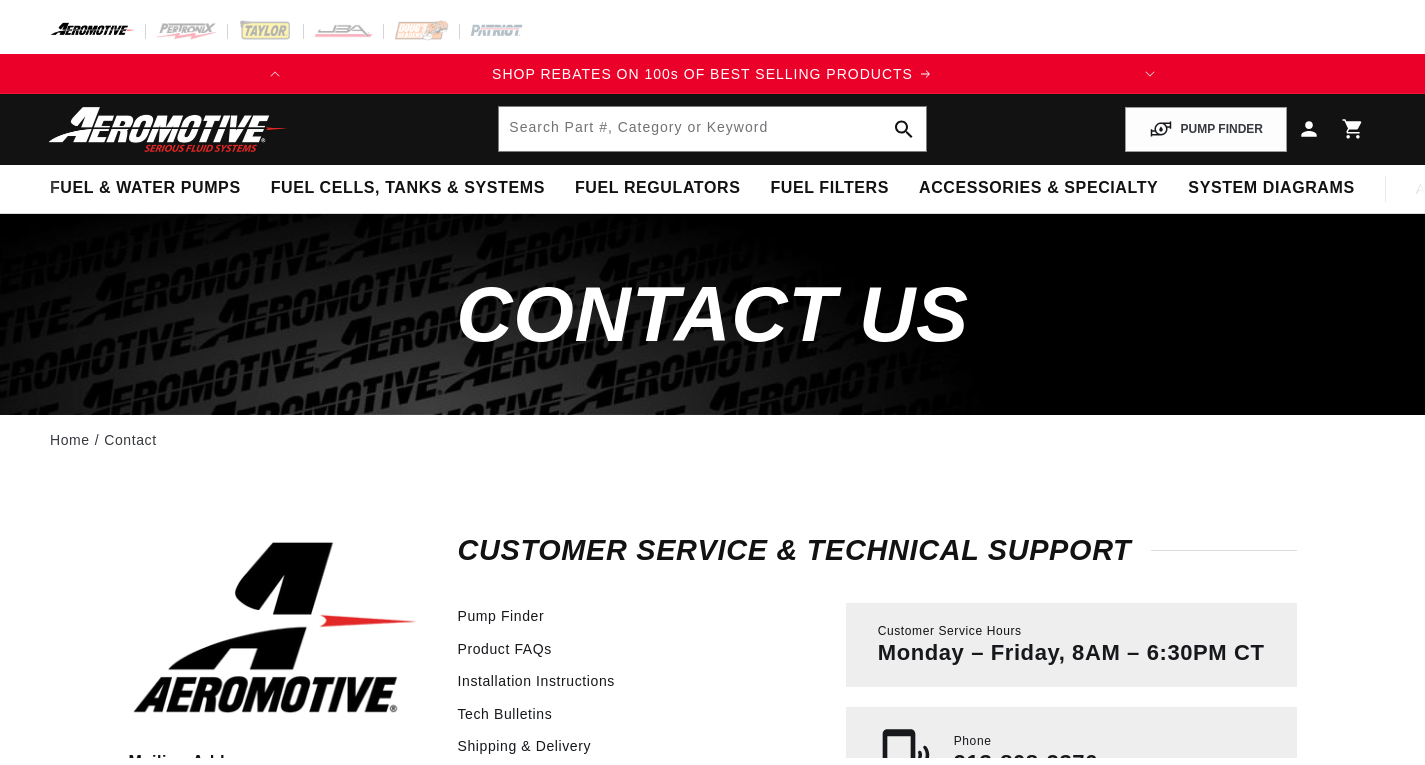 scroll, scrollTop: 0, scrollLeft: 0, axis: both 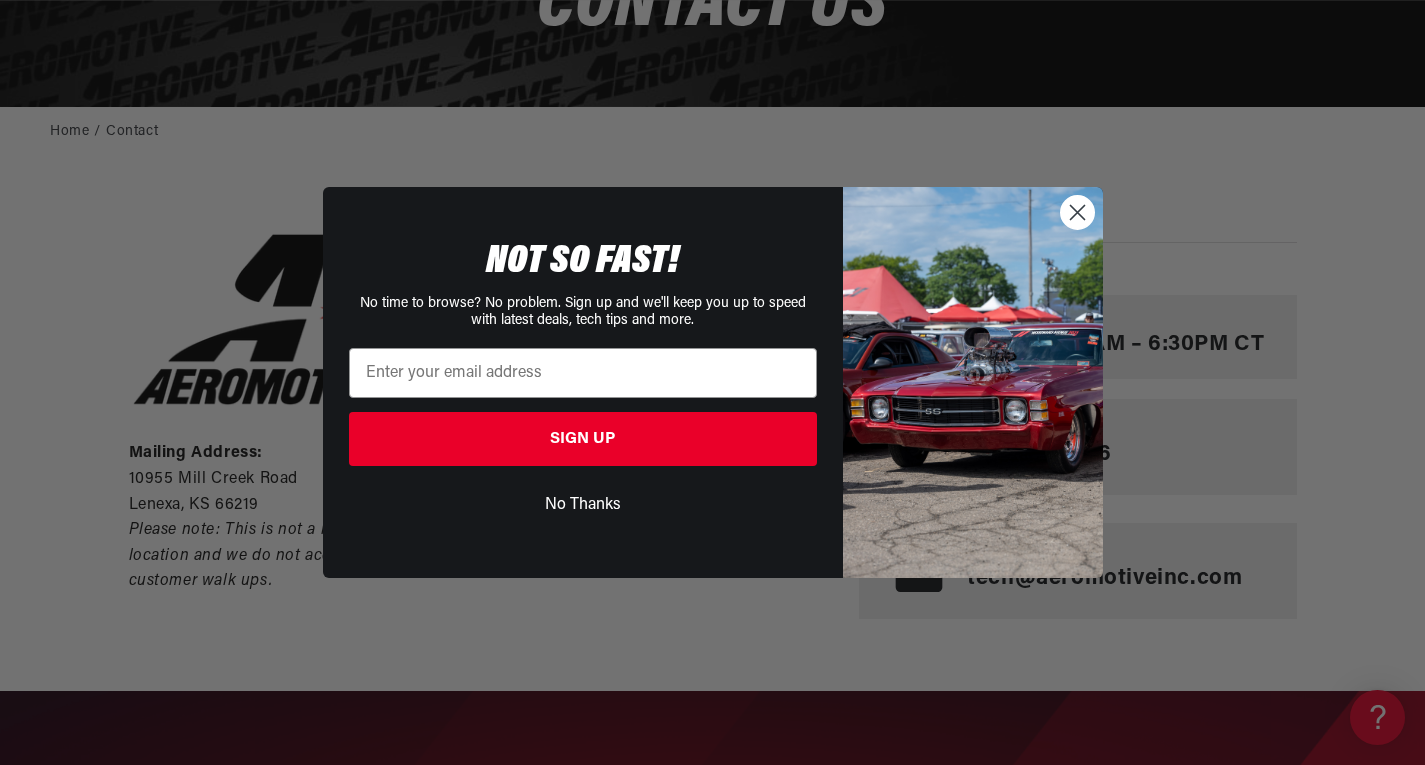 click at bounding box center (973, 382) 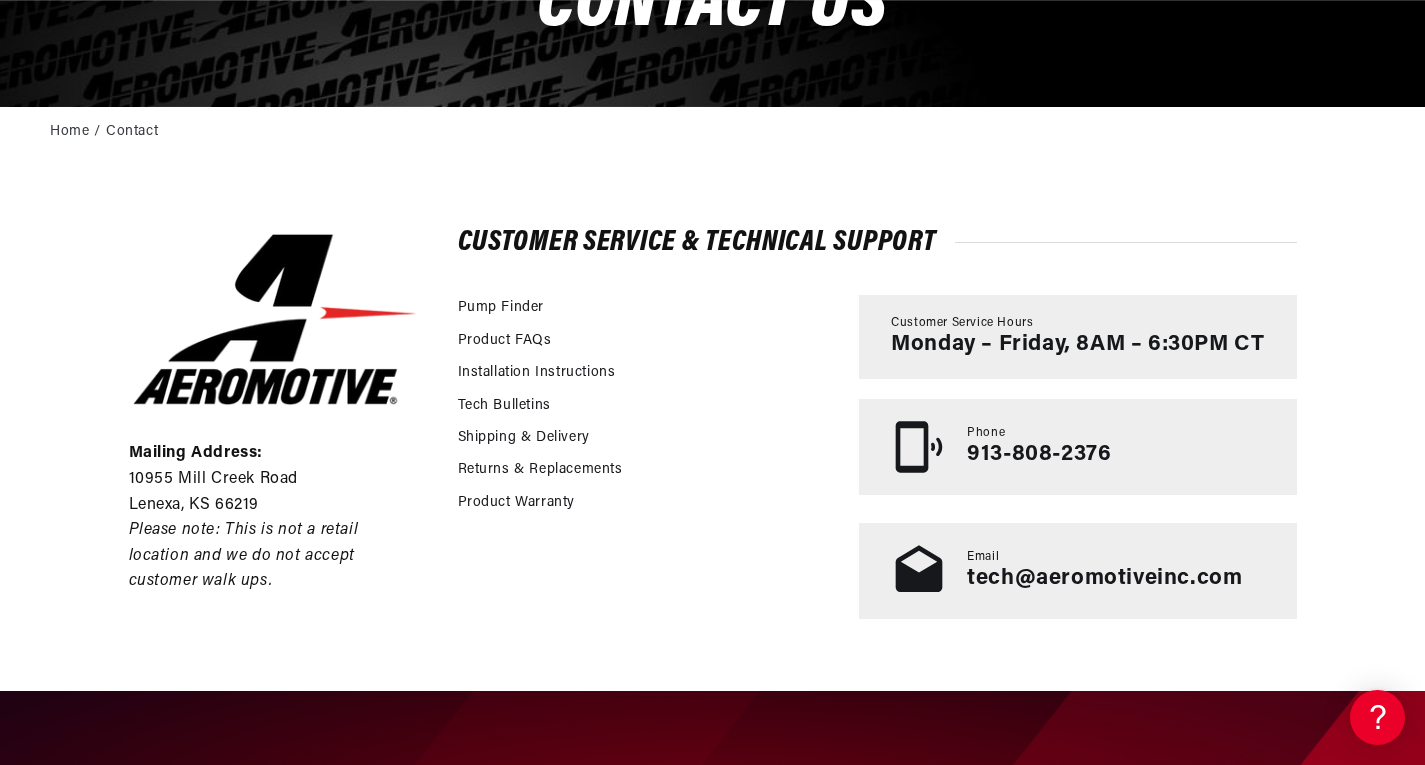 scroll, scrollTop: 0, scrollLeft: 791, axis: horizontal 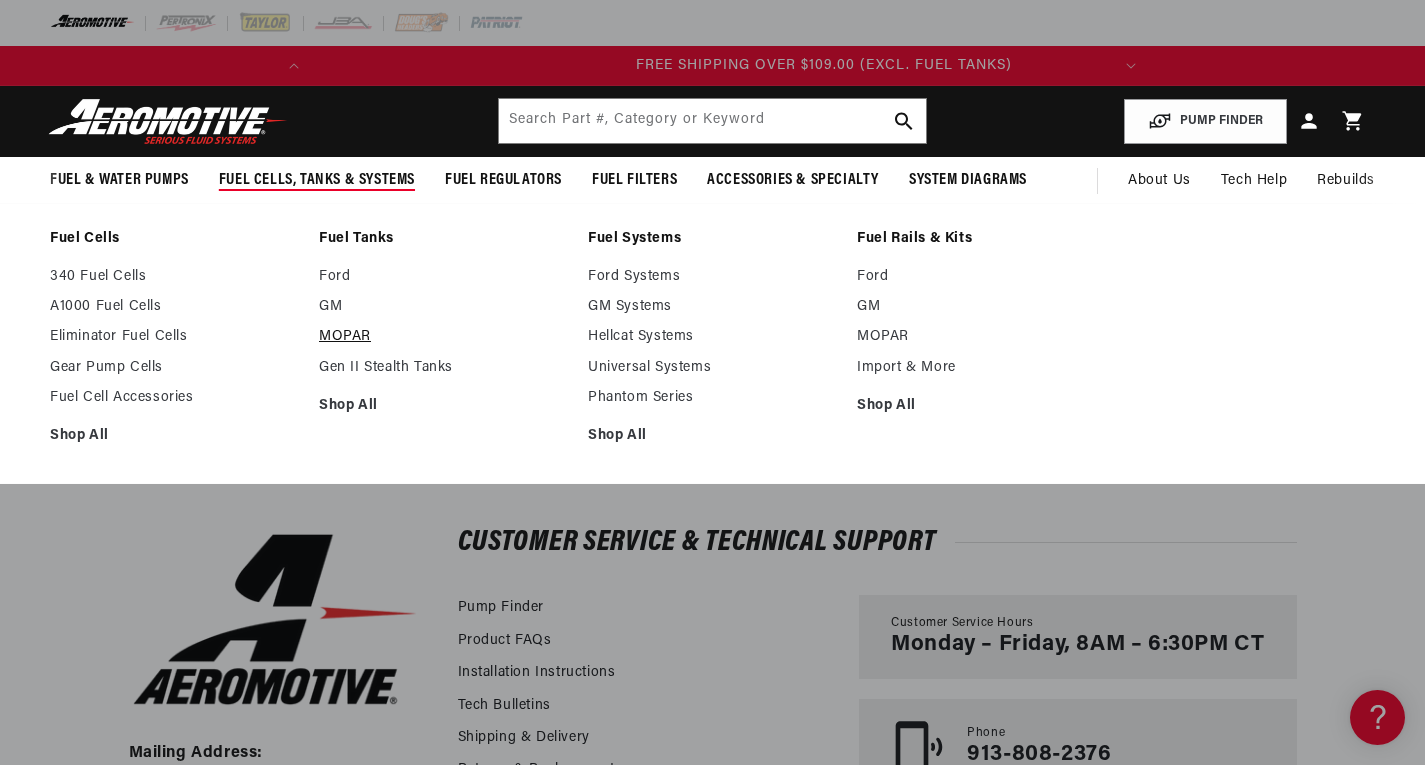 click on "MOPAR" at bounding box center (443, 337) 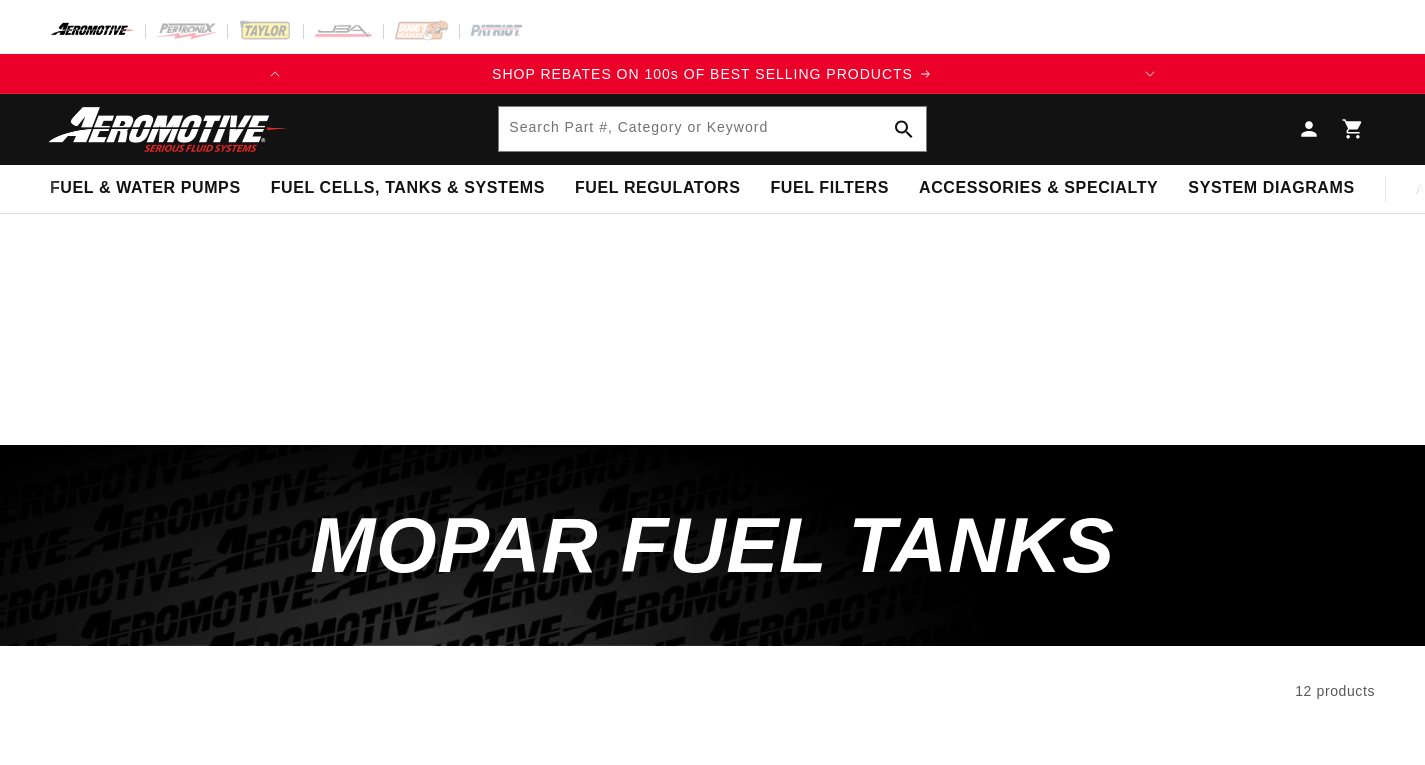 scroll, scrollTop: 0, scrollLeft: 0, axis: both 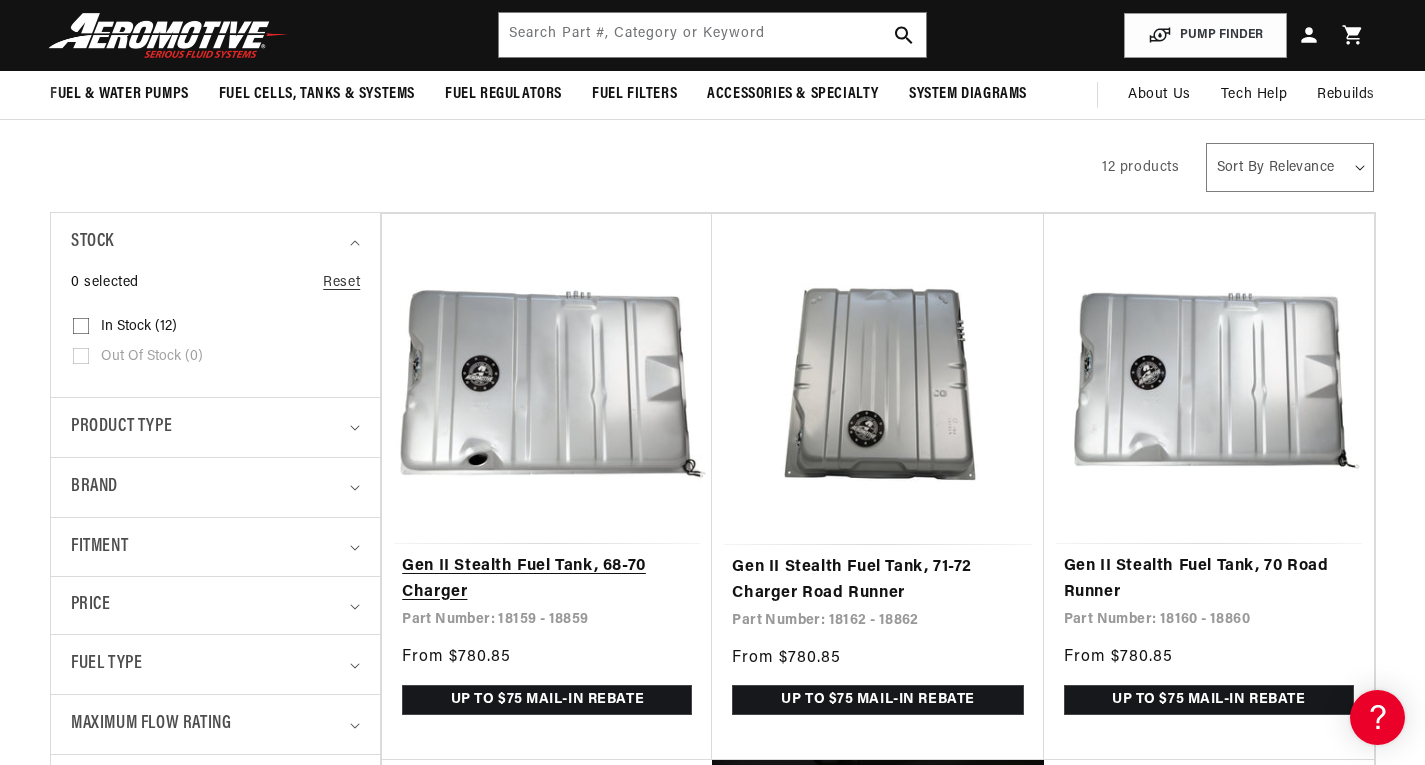click on "Gen II Stealth Fuel Tank, 68-70 Charger" at bounding box center (547, 579) 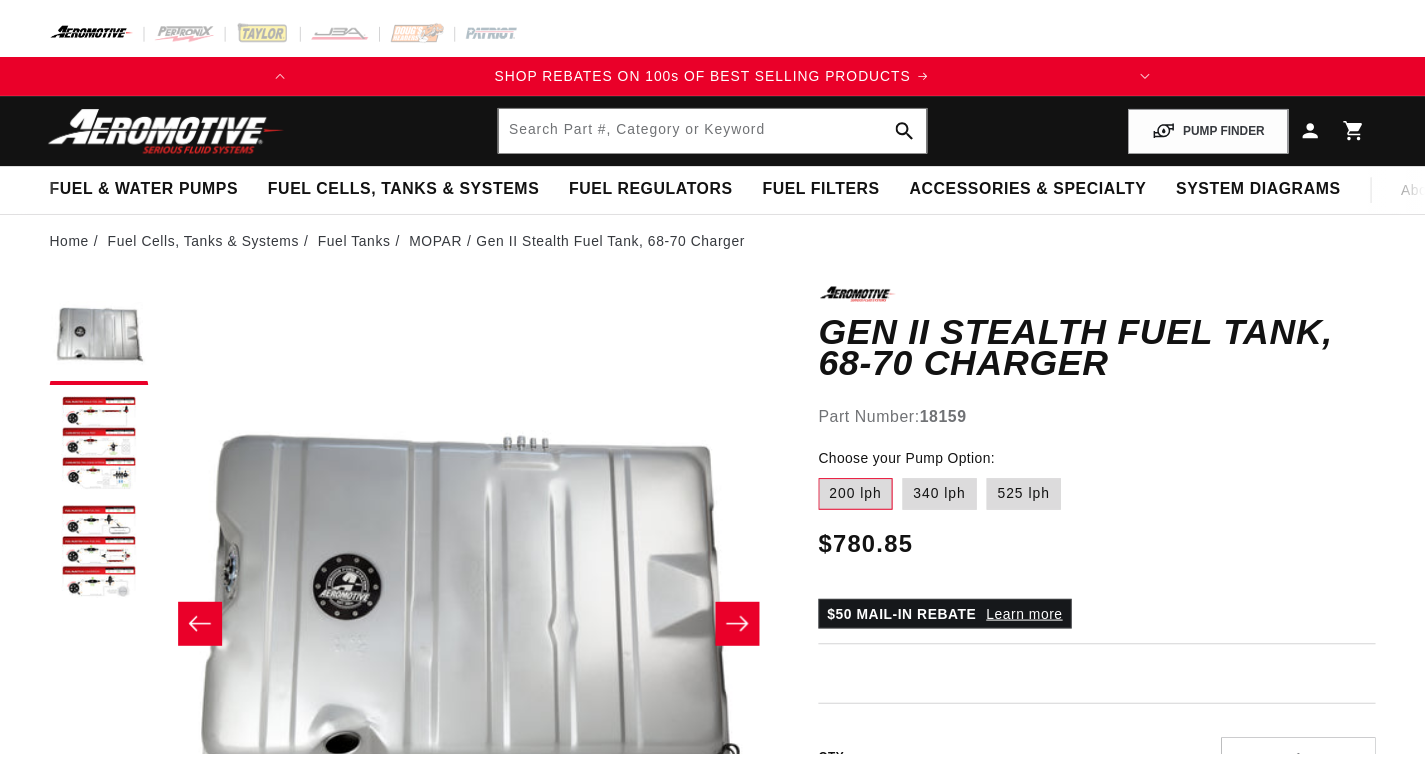 scroll, scrollTop: 0, scrollLeft: 0, axis: both 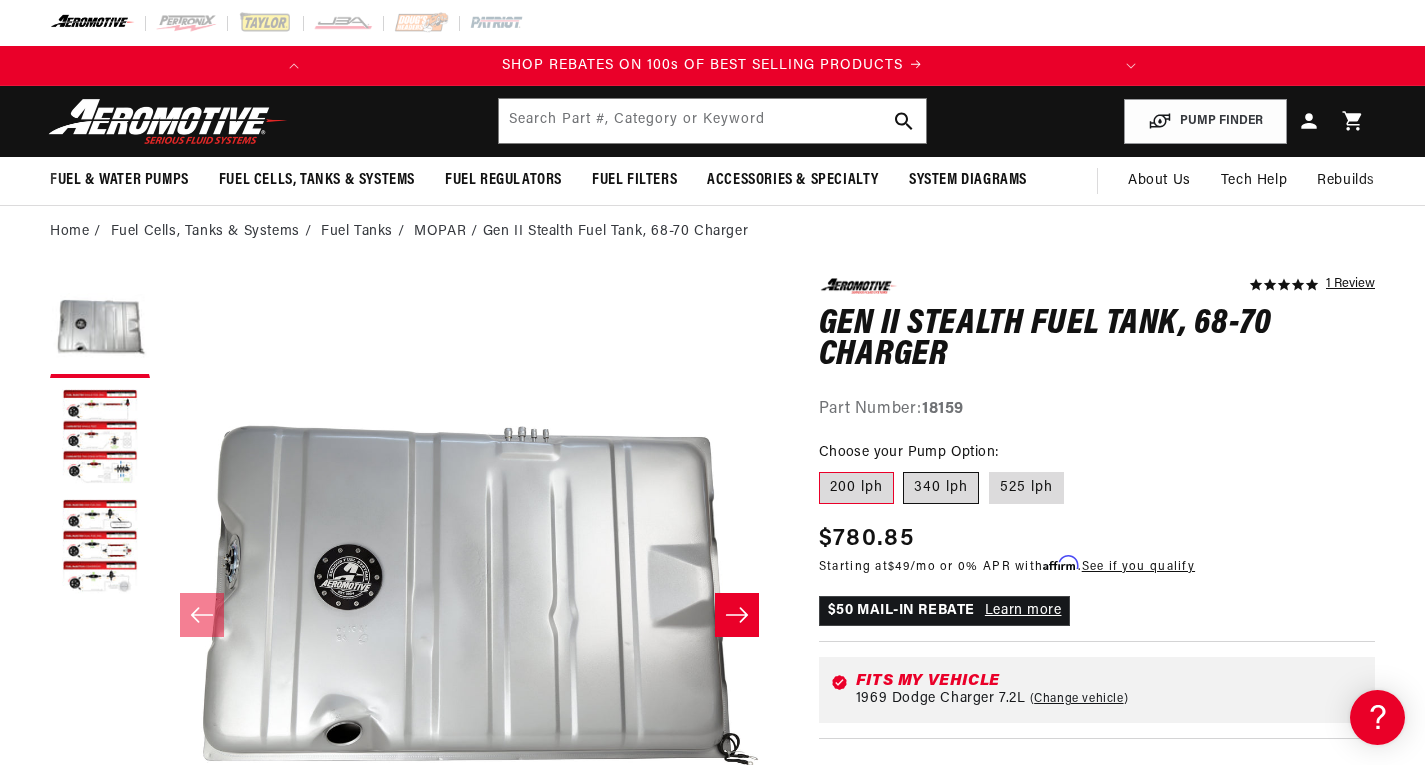 click on "340 lph" at bounding box center (941, 488) 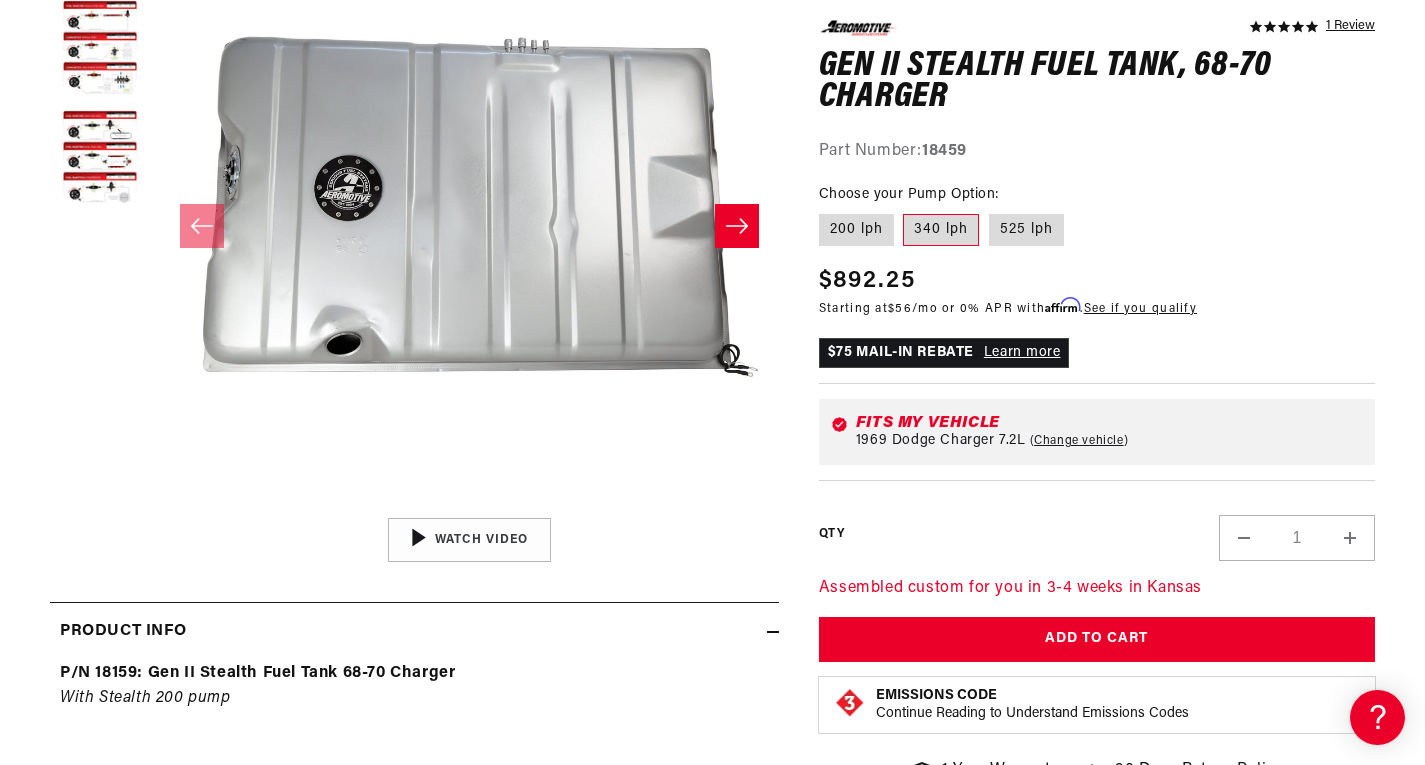 scroll, scrollTop: 400, scrollLeft: 0, axis: vertical 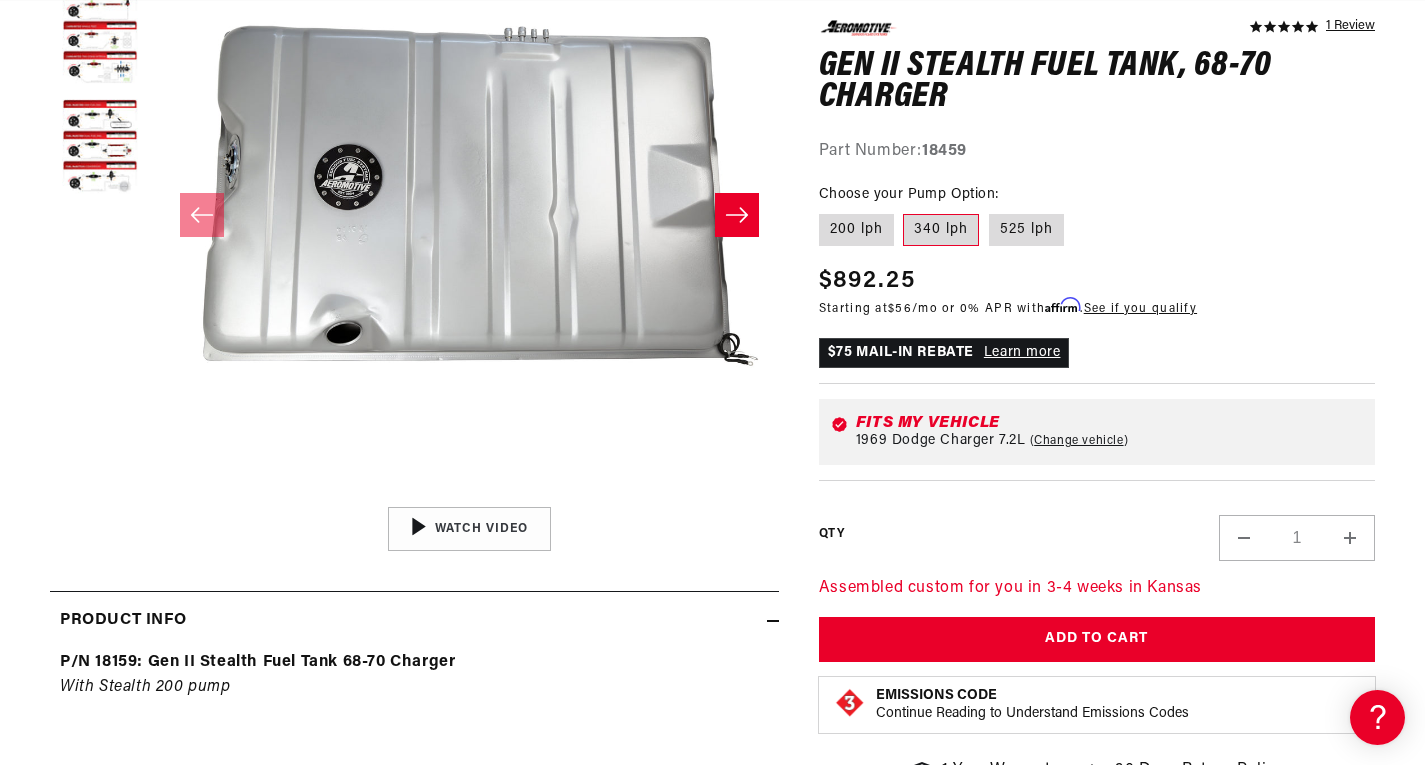 click 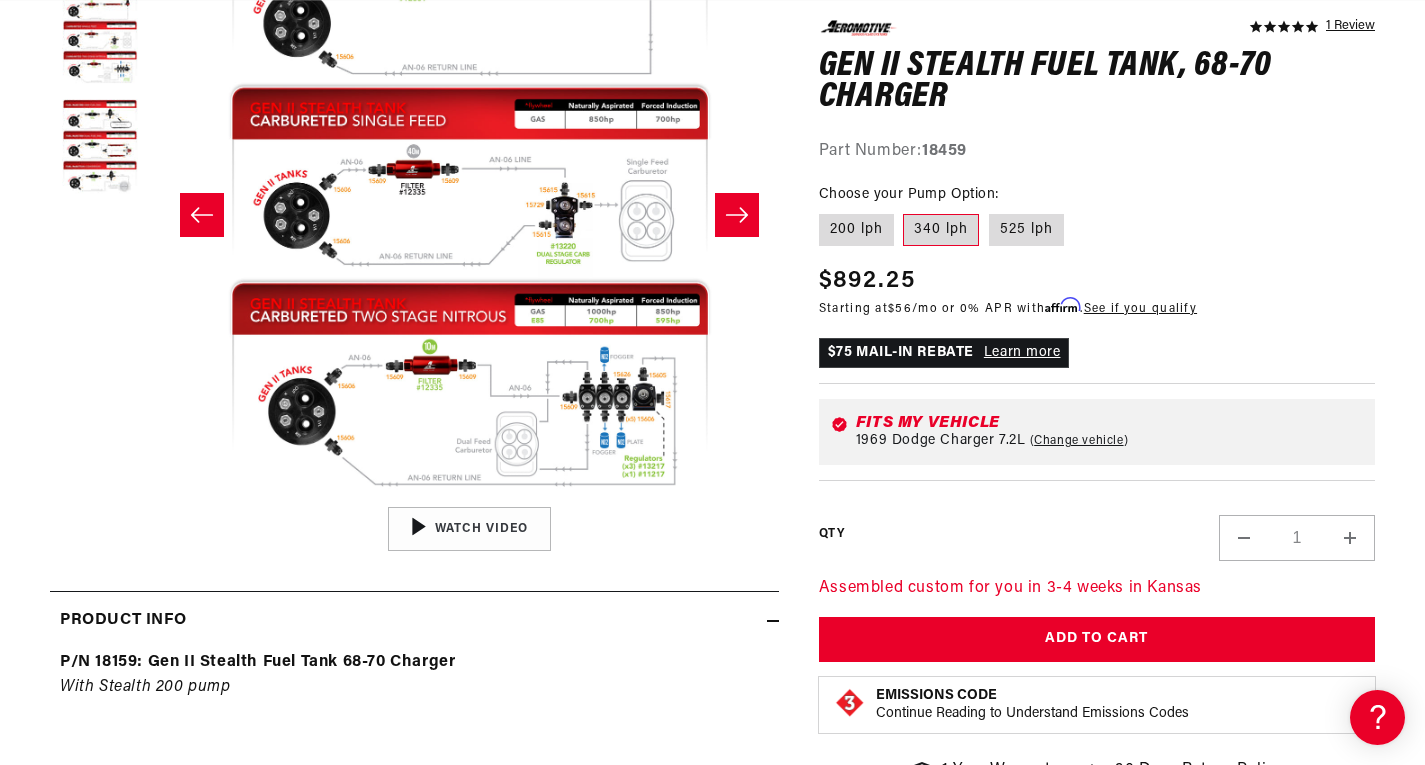 click 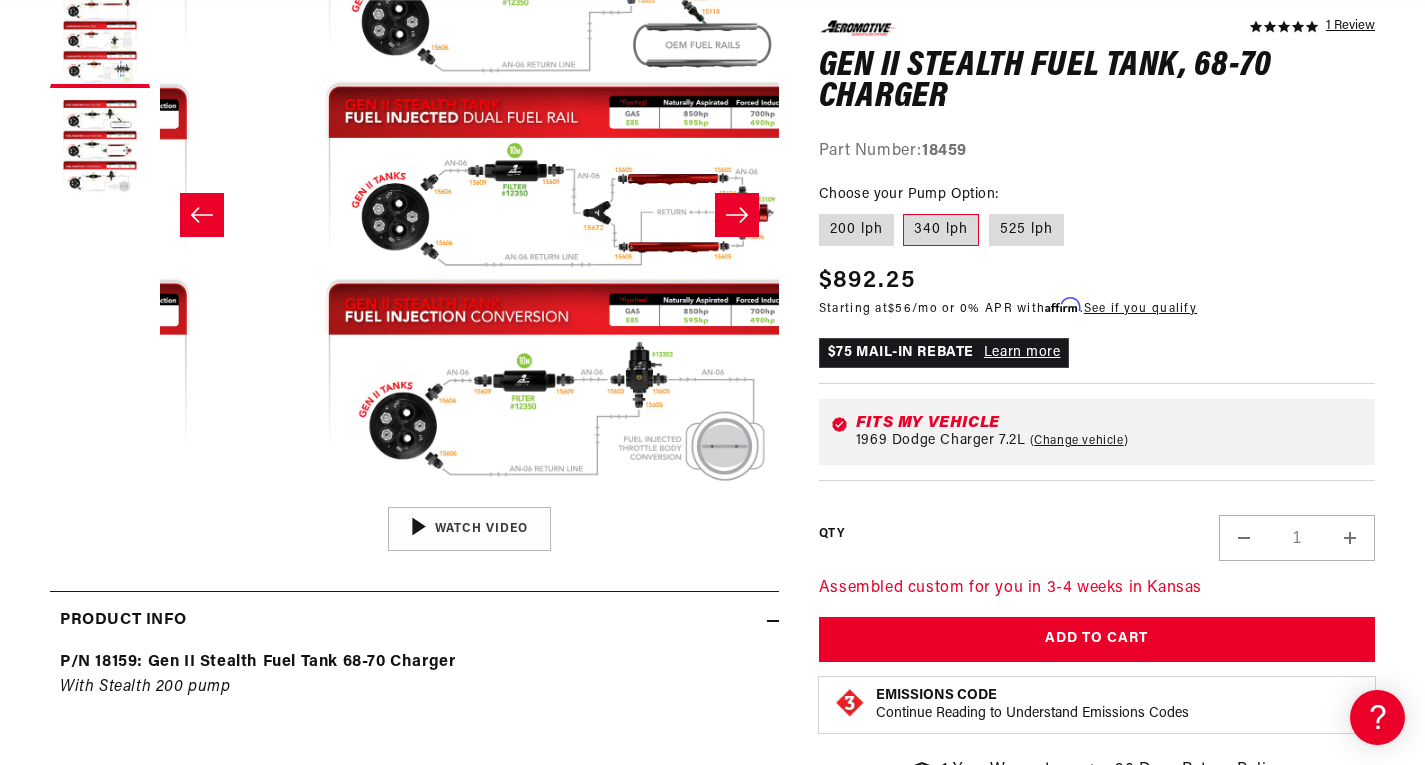 scroll, scrollTop: 1, scrollLeft: 1238, axis: both 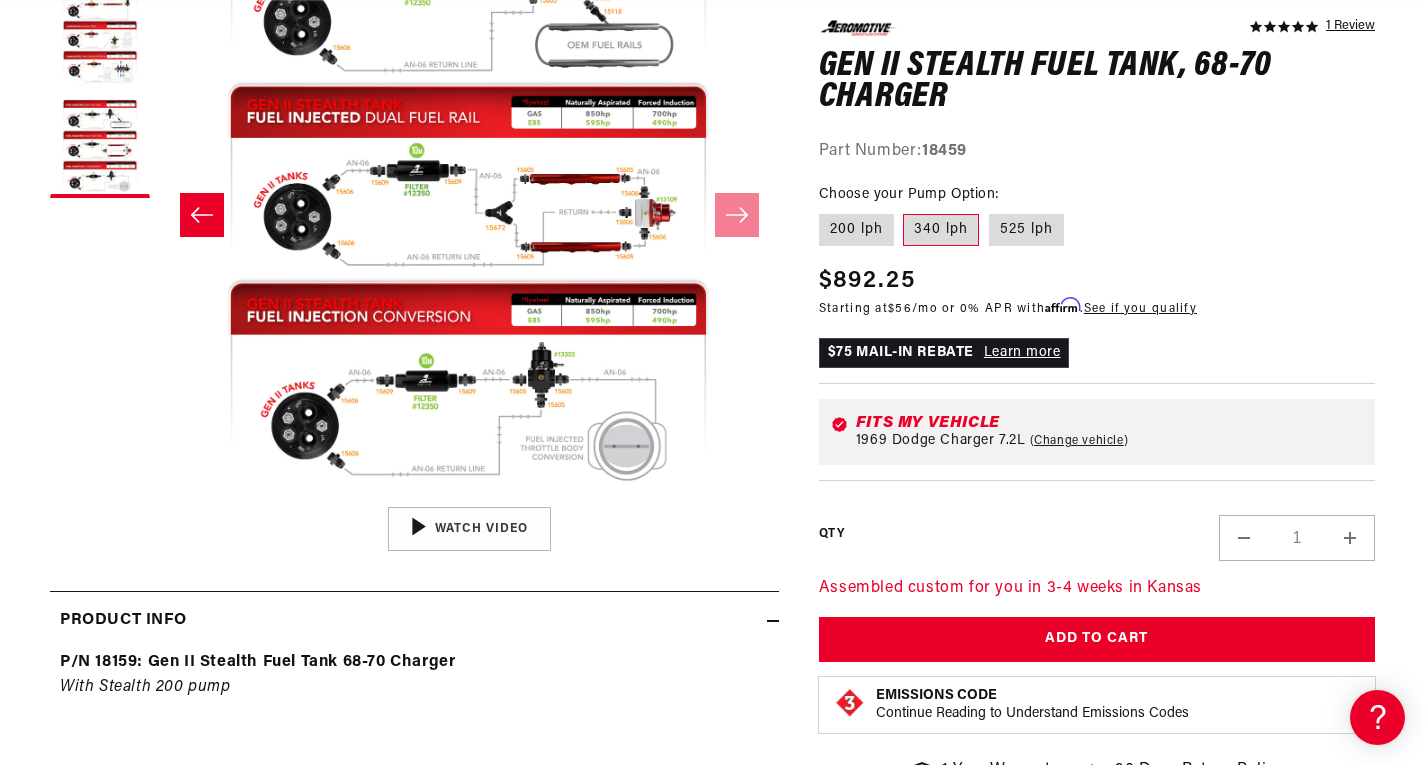 click on "Open media 3 in modal" at bounding box center (160, 496) 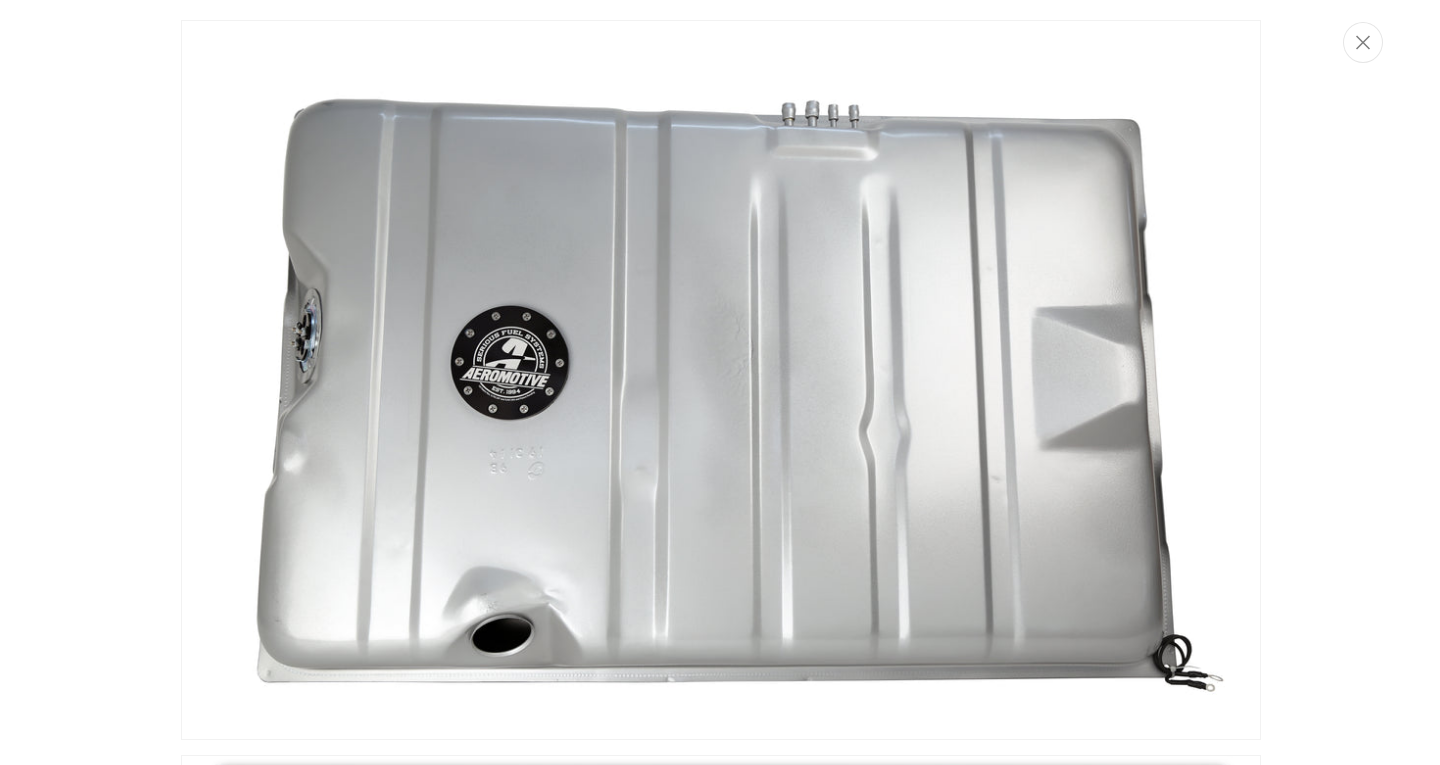 scroll, scrollTop: 1, scrollLeft: 1254, axis: both 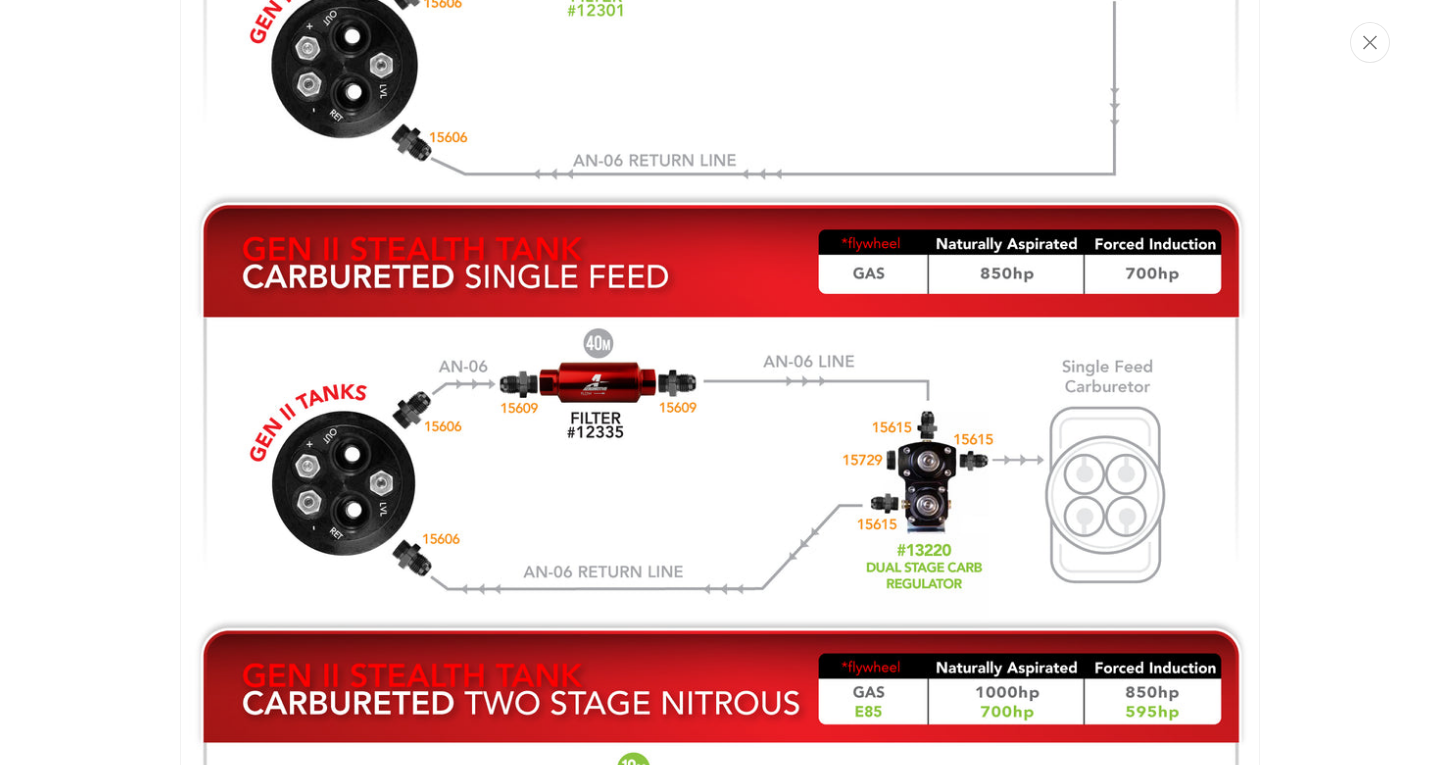 click at bounding box center [720, 382] 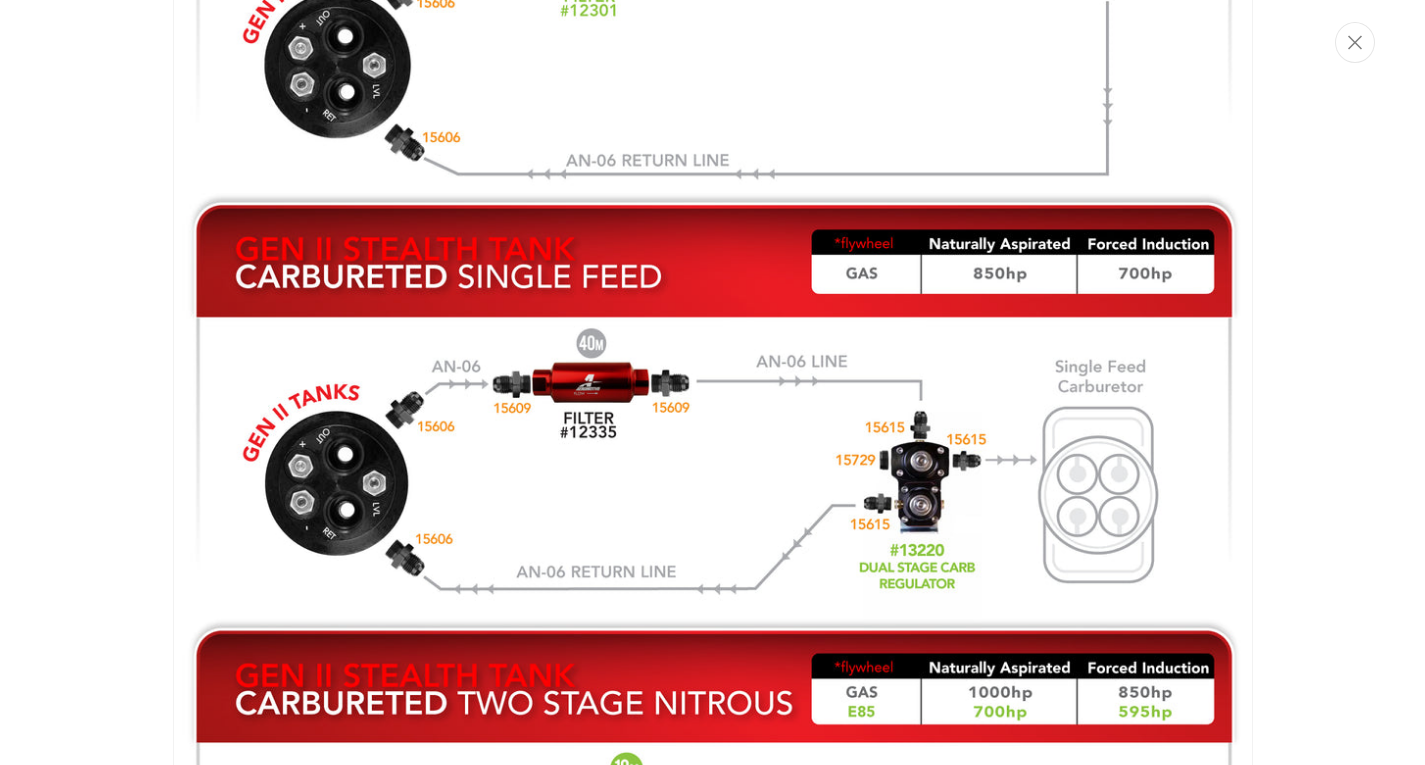 scroll, scrollTop: 1, scrollLeft: 1238, axis: both 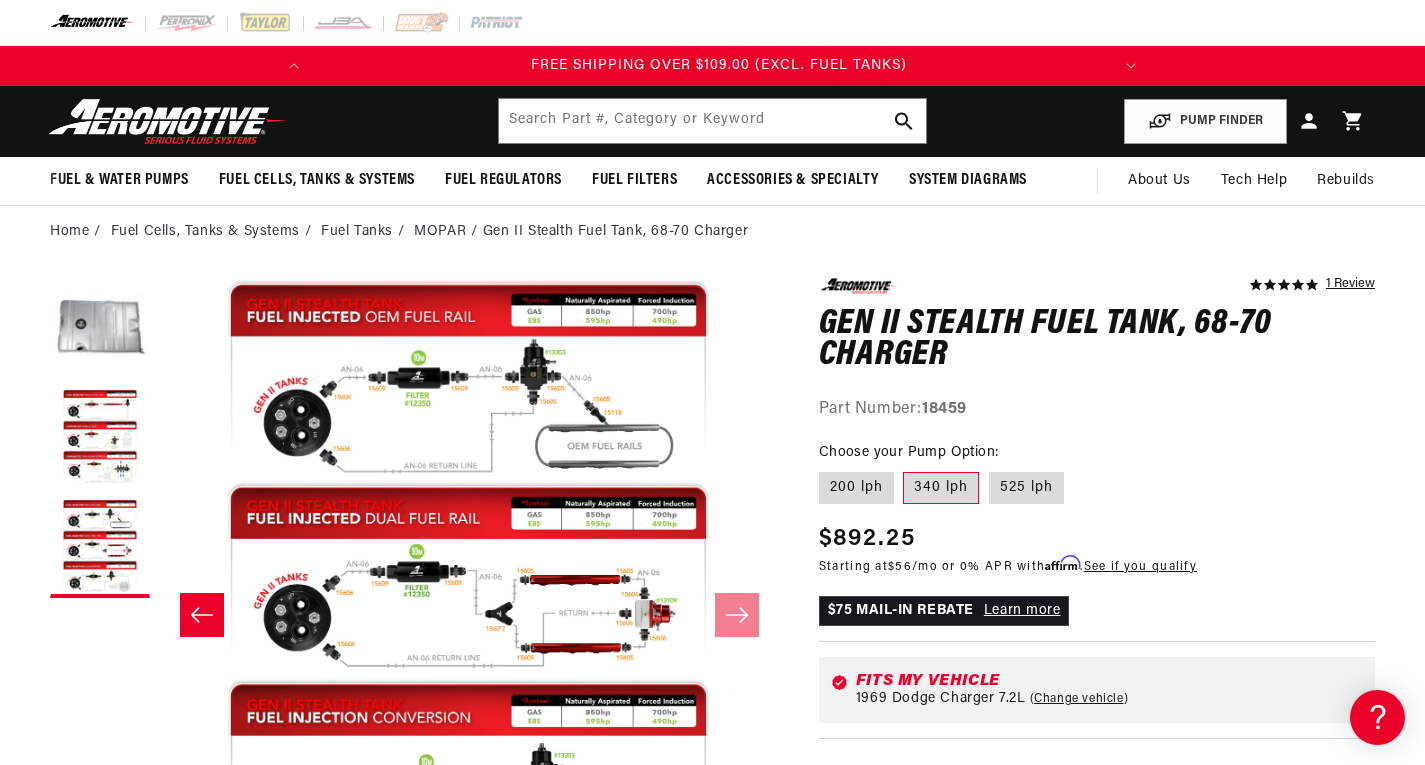 click at bounding box center (202, 615) 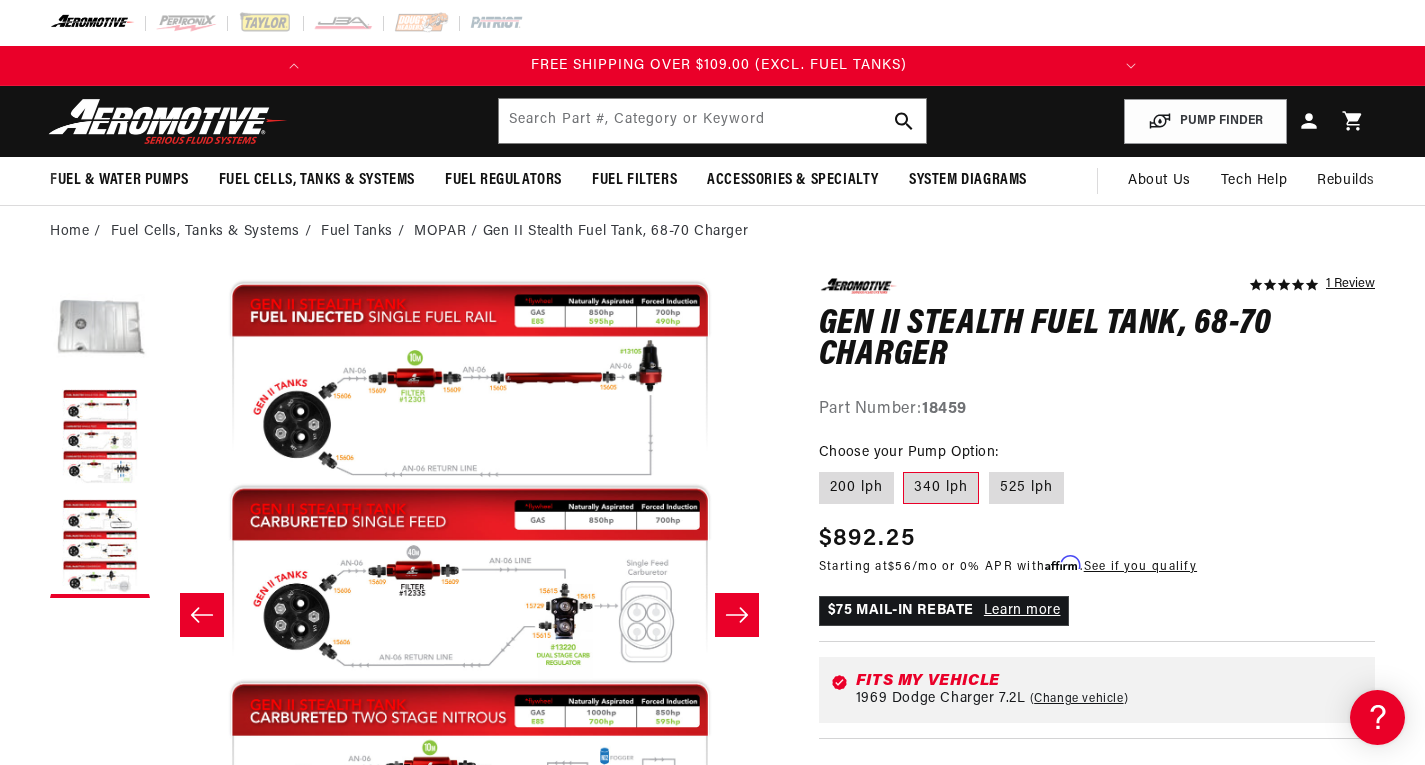 click at bounding box center [100, 328] 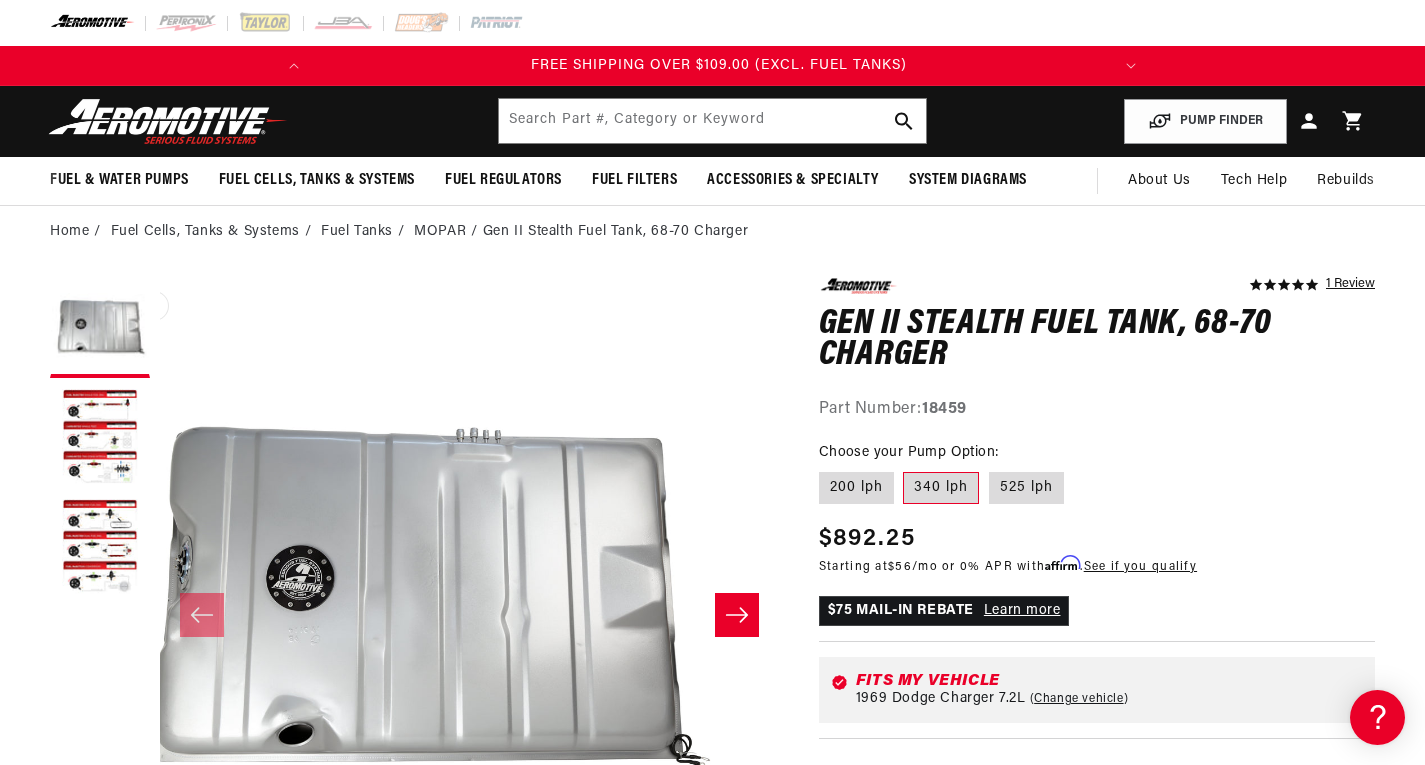 scroll, scrollTop: 0, scrollLeft: 0, axis: both 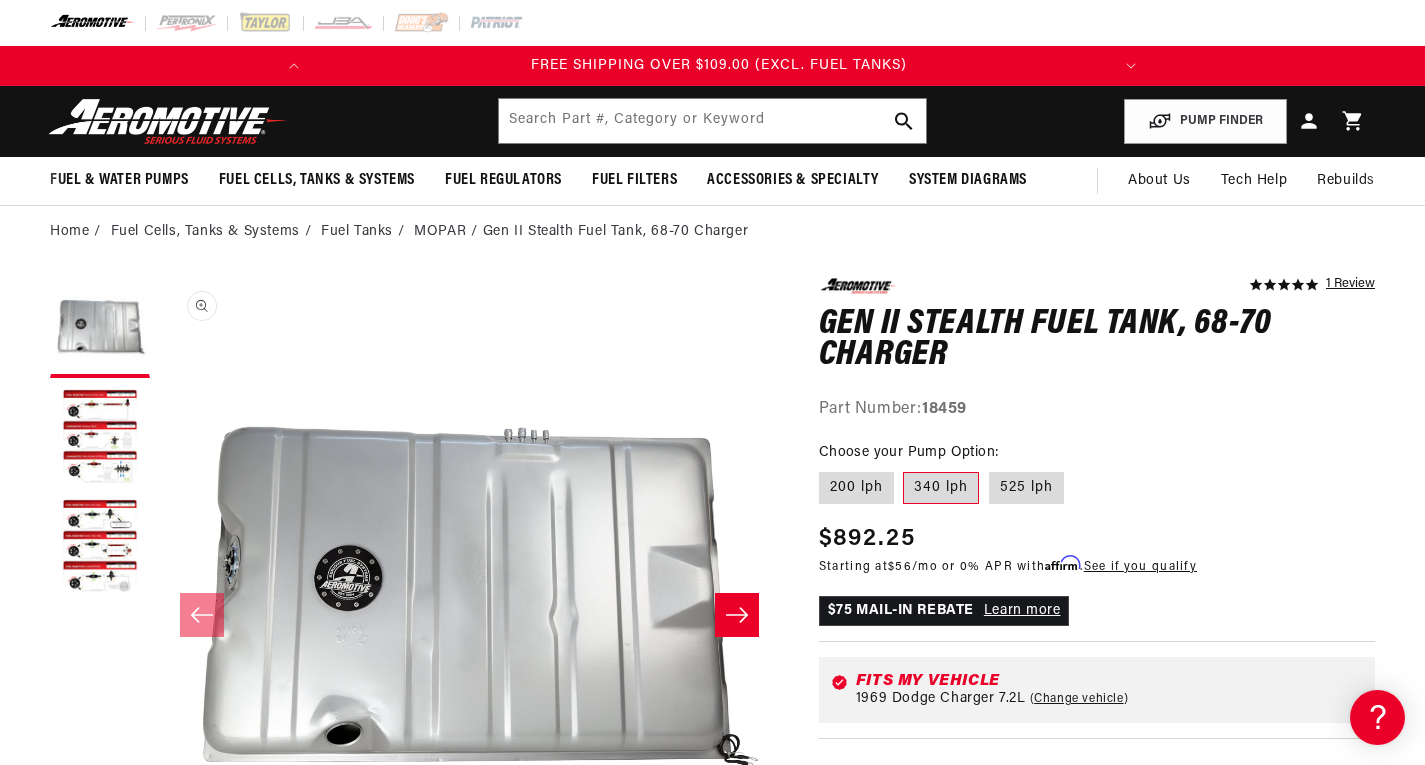 click on "Open media 1 in modal" at bounding box center [160, 897] 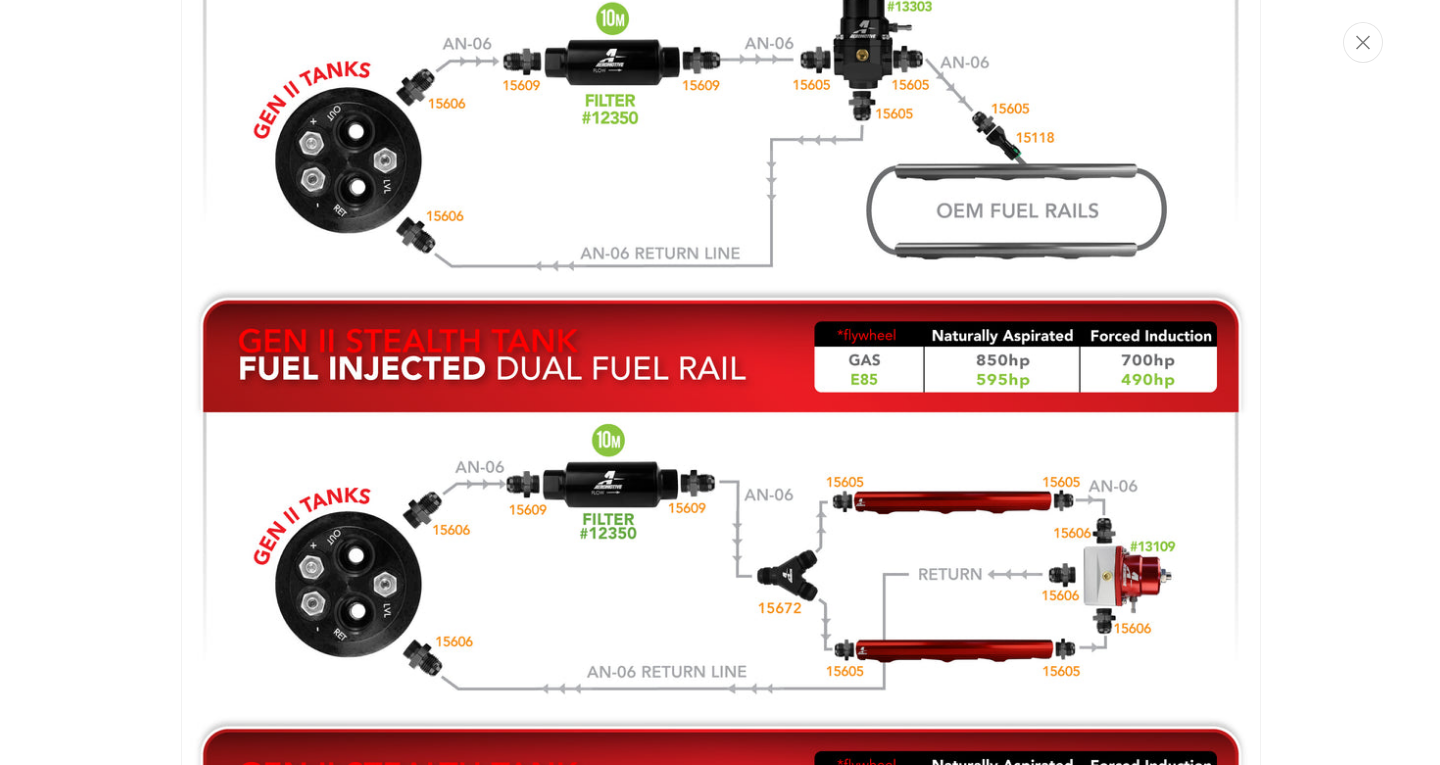scroll, scrollTop: 0, scrollLeft: 622, axis: horizontal 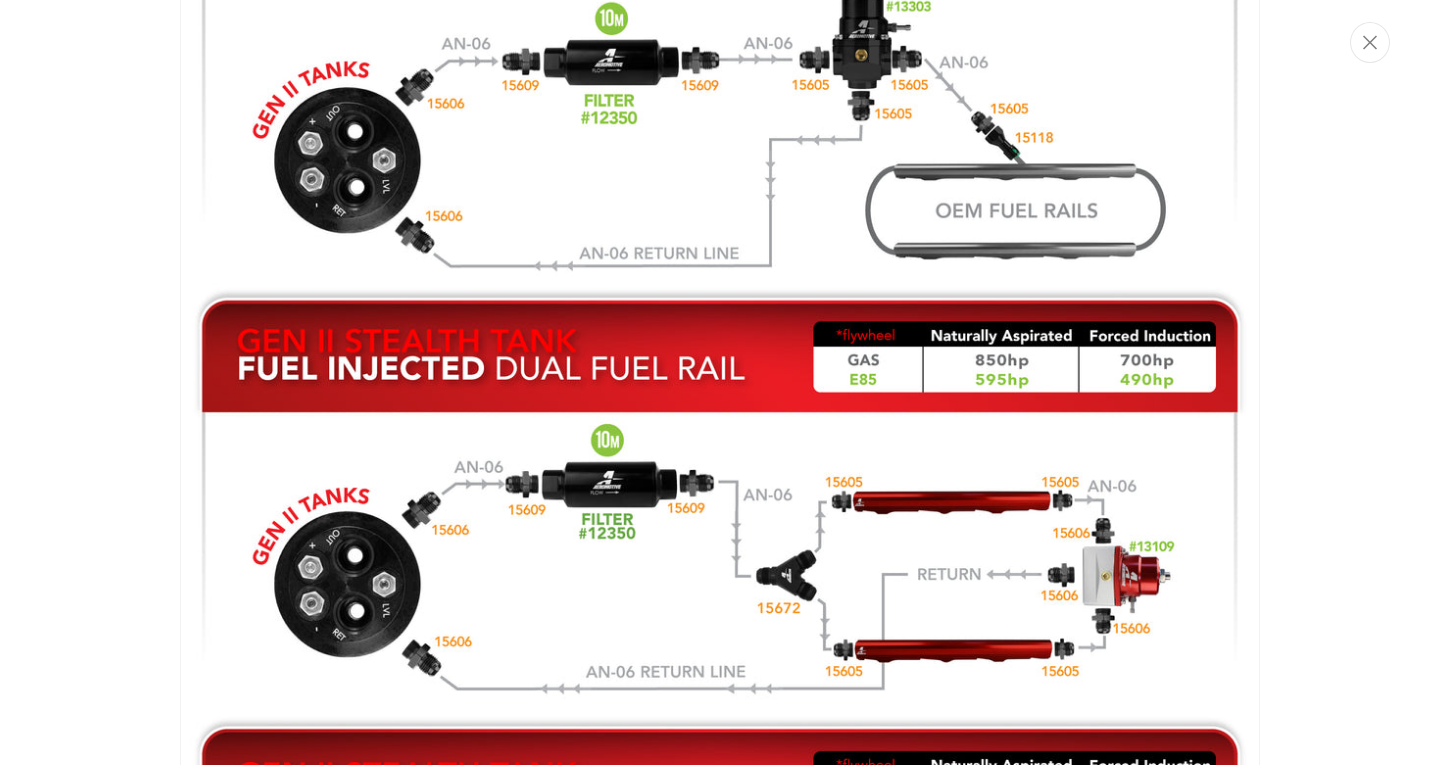 click at bounding box center [720, 519] 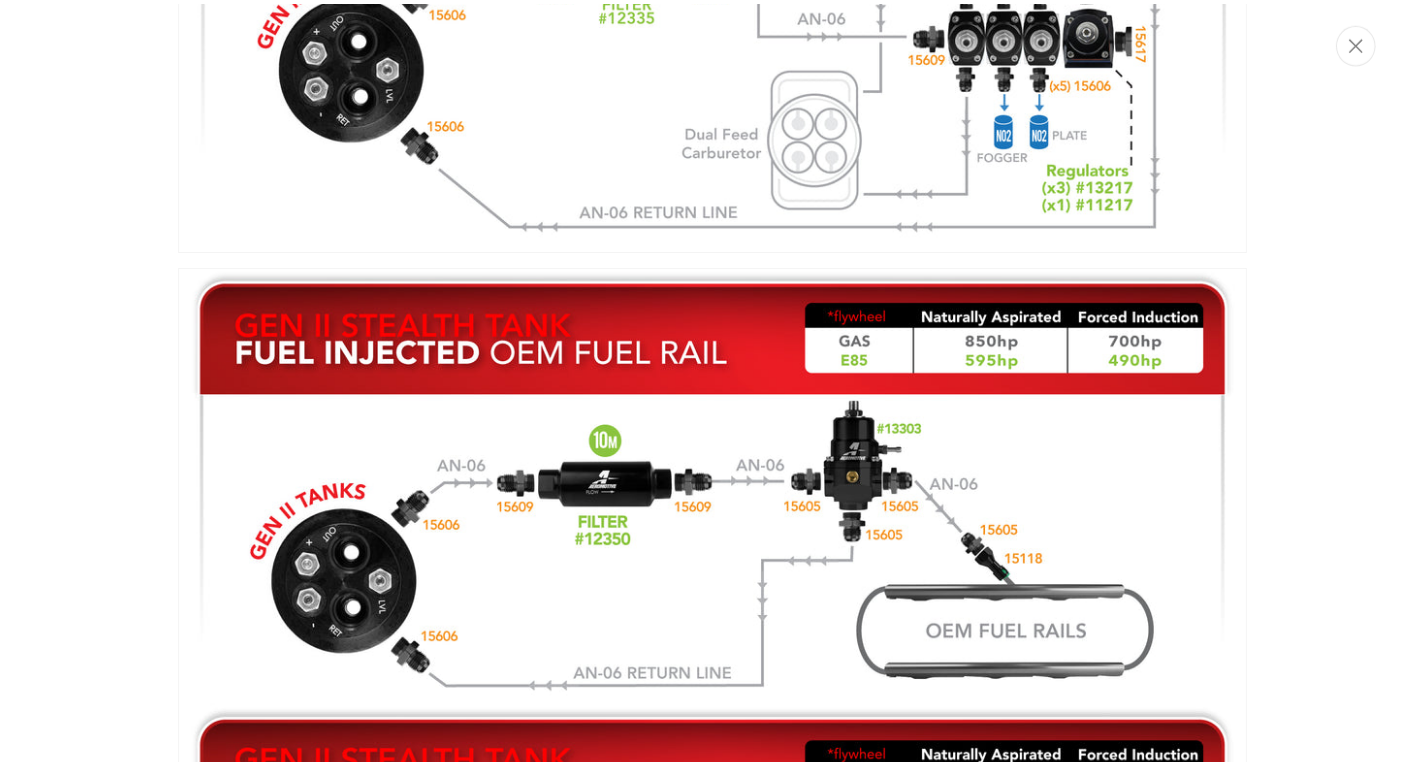 scroll, scrollTop: 51, scrollLeft: 0, axis: vertical 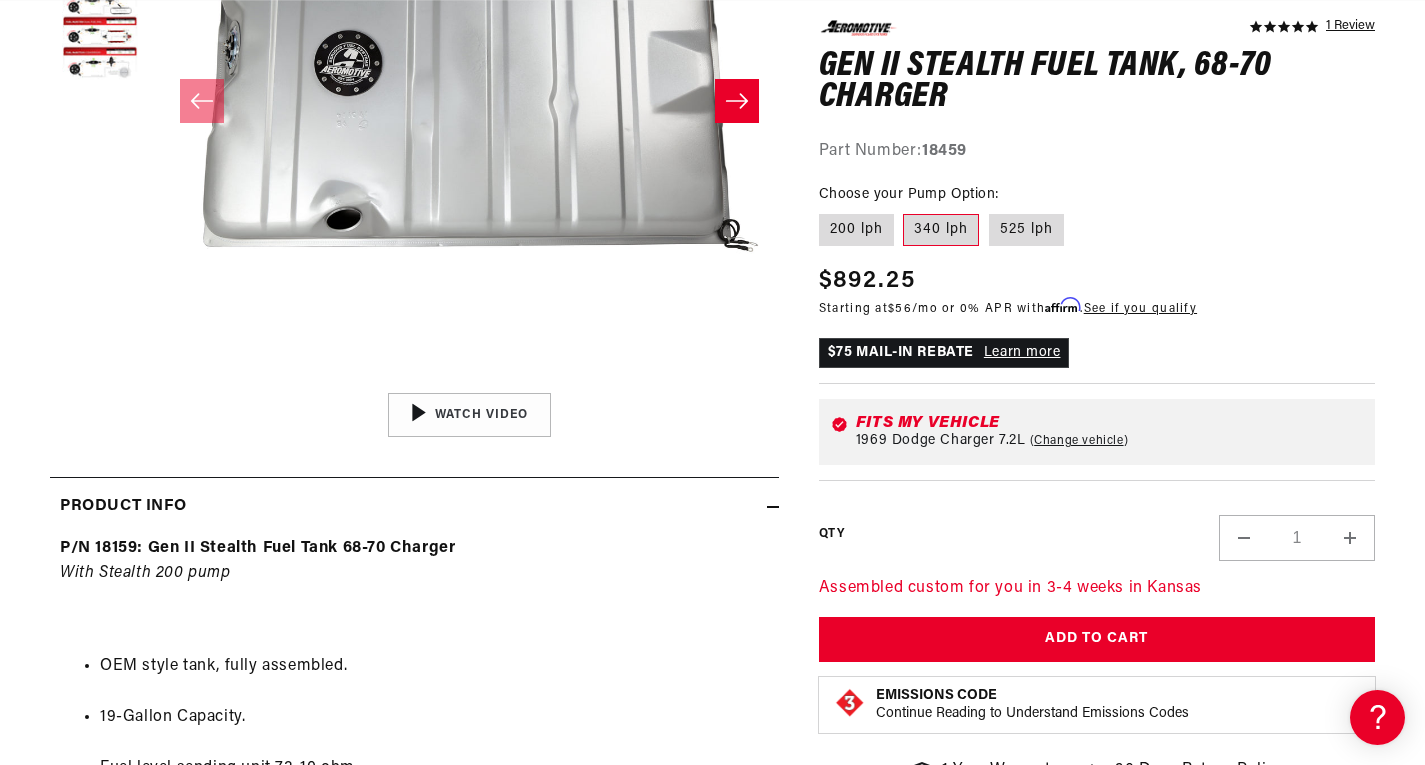 click on "Open media 1 in modal" at bounding box center [160, 382] 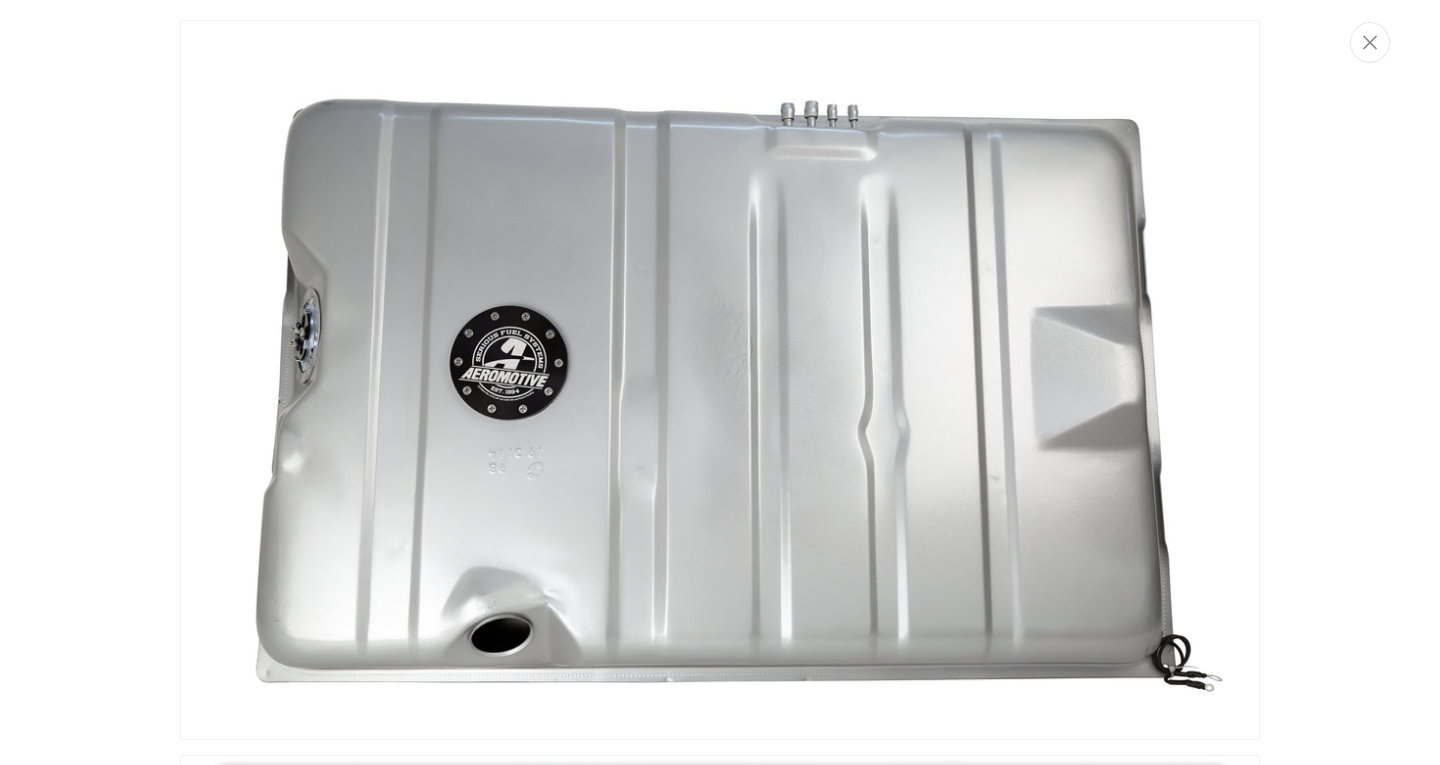 scroll, scrollTop: 0, scrollLeft: 791, axis: horizontal 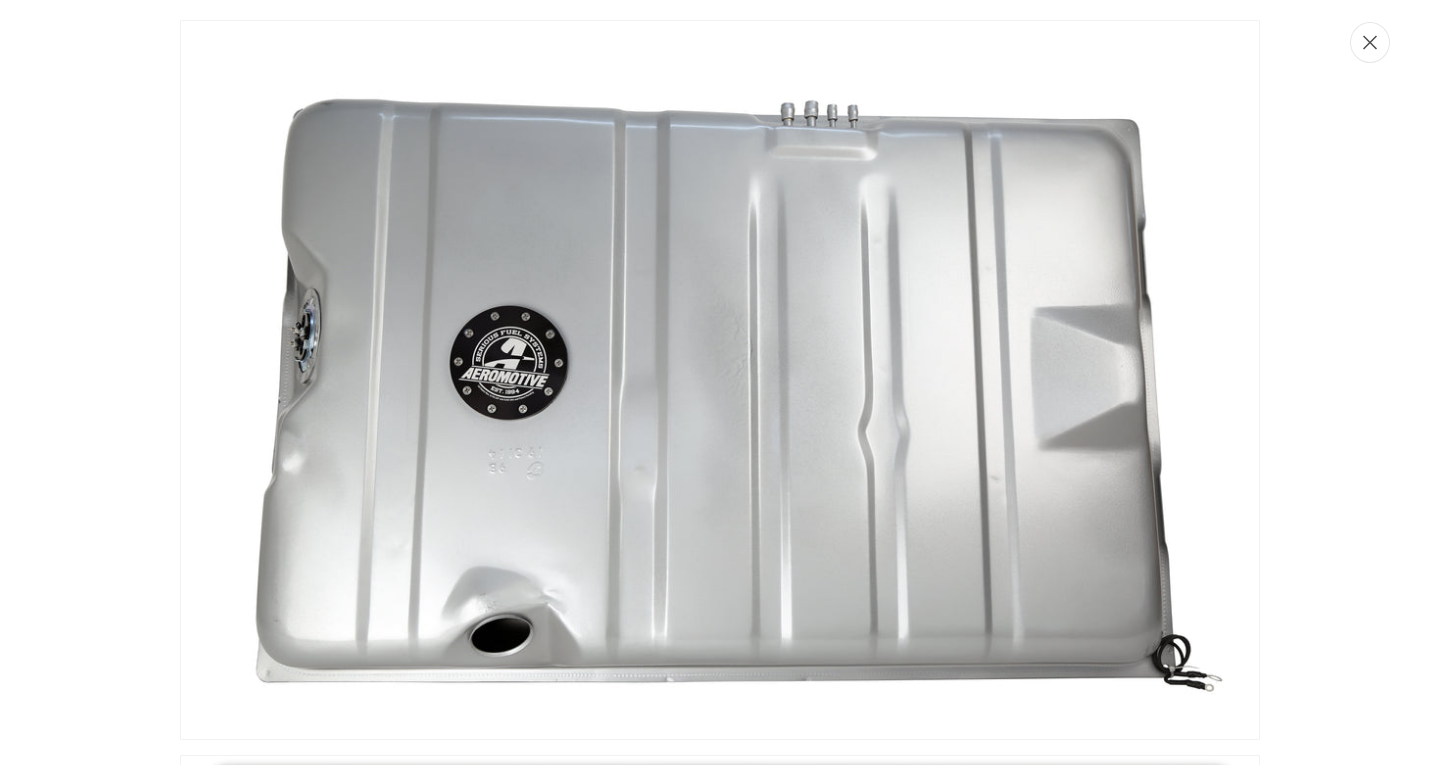 click at bounding box center [1370, 42] 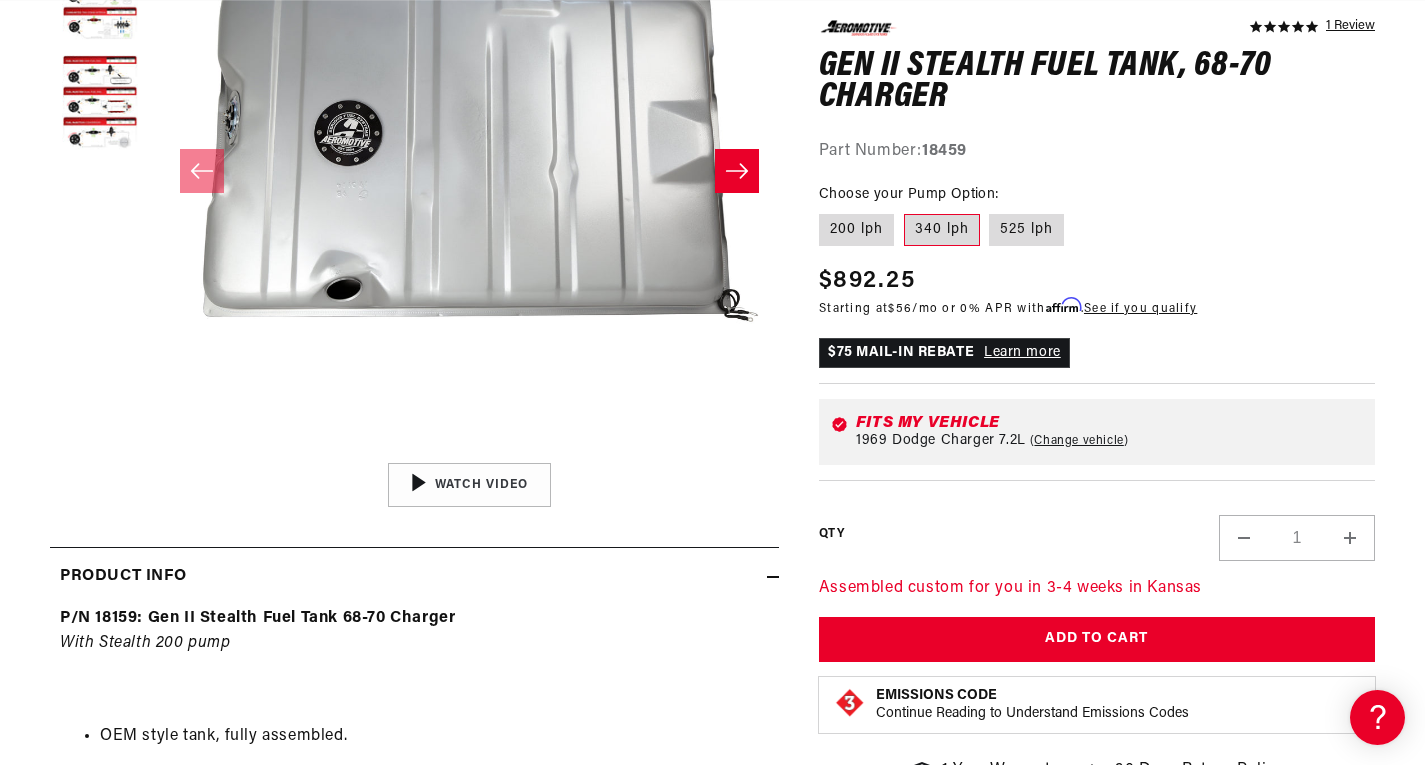 scroll, scrollTop: 314, scrollLeft: 0, axis: vertical 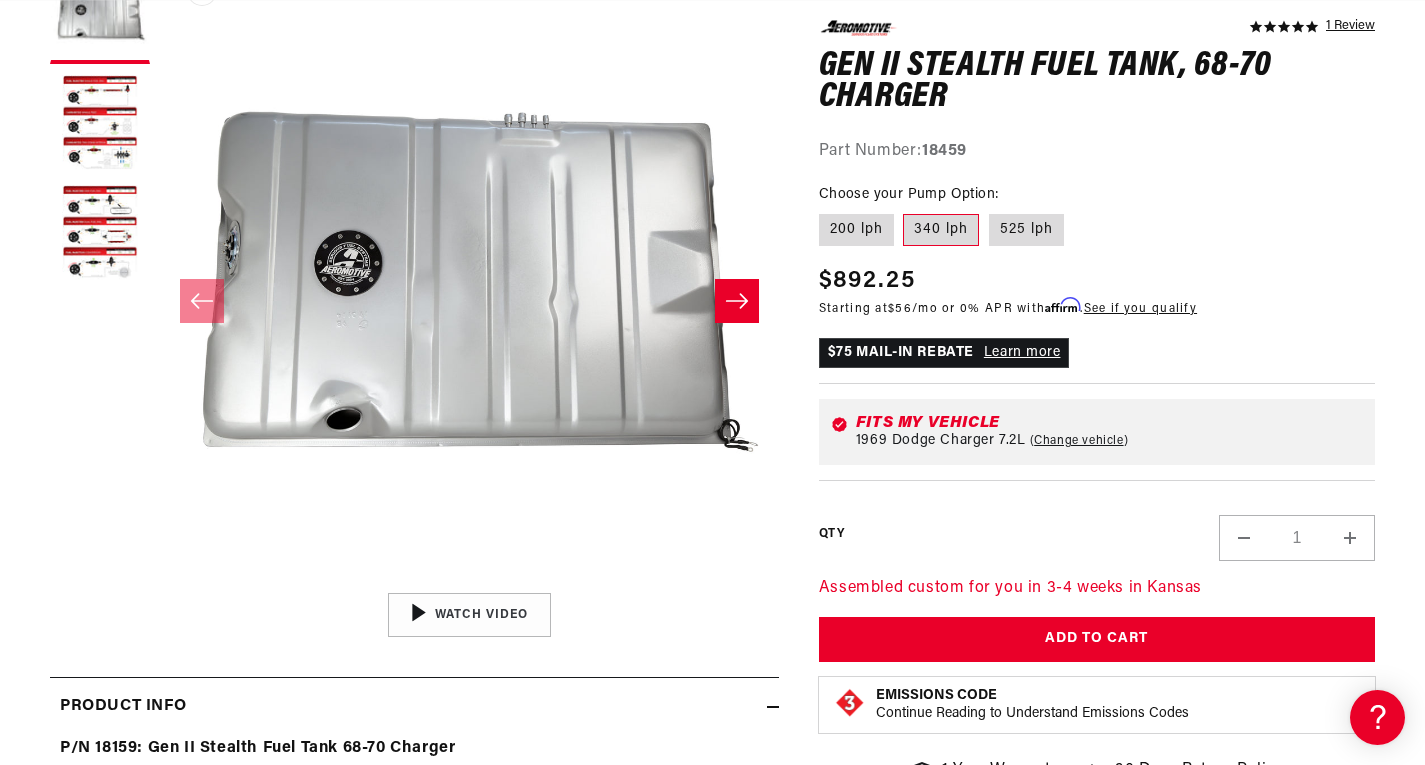 click on "Open media 1 in modal" at bounding box center [160, 582] 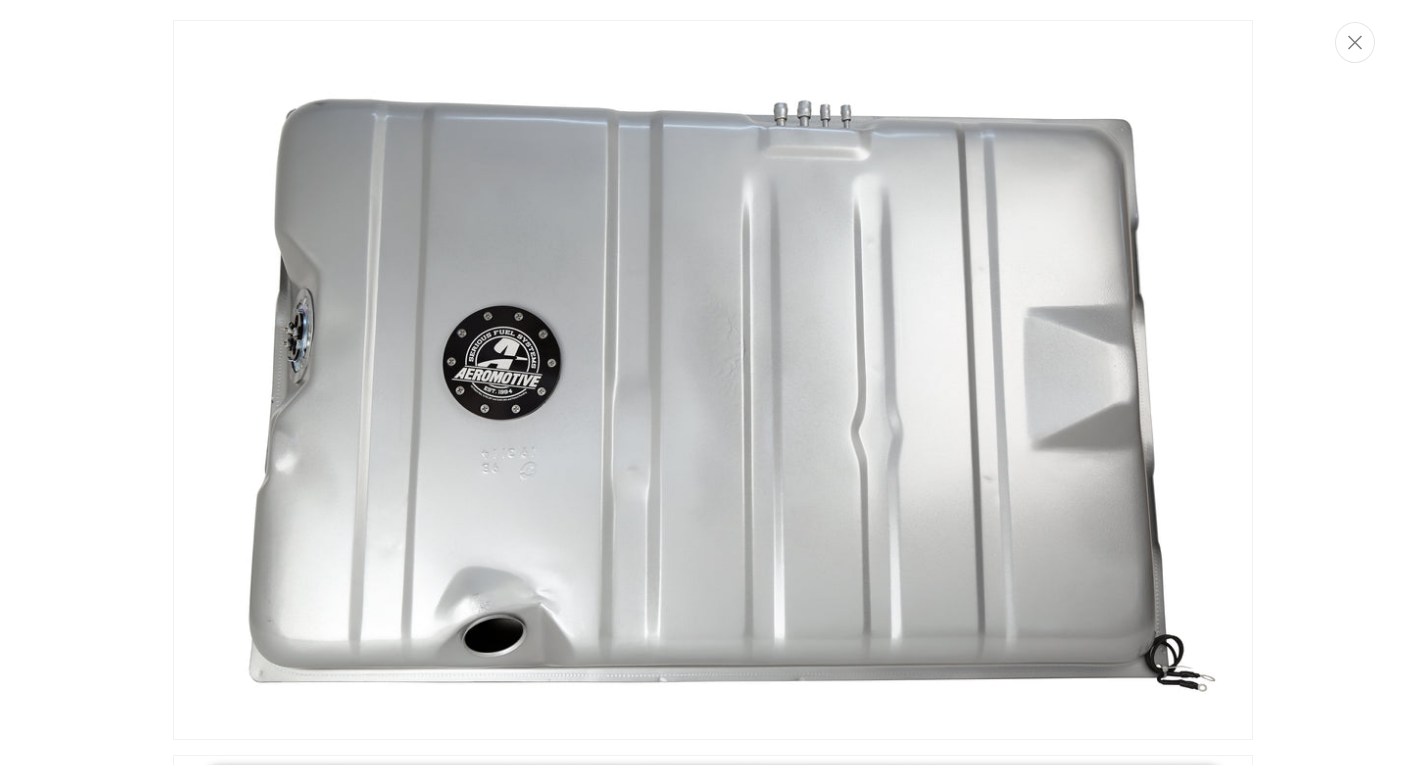 click at bounding box center (713, 380) 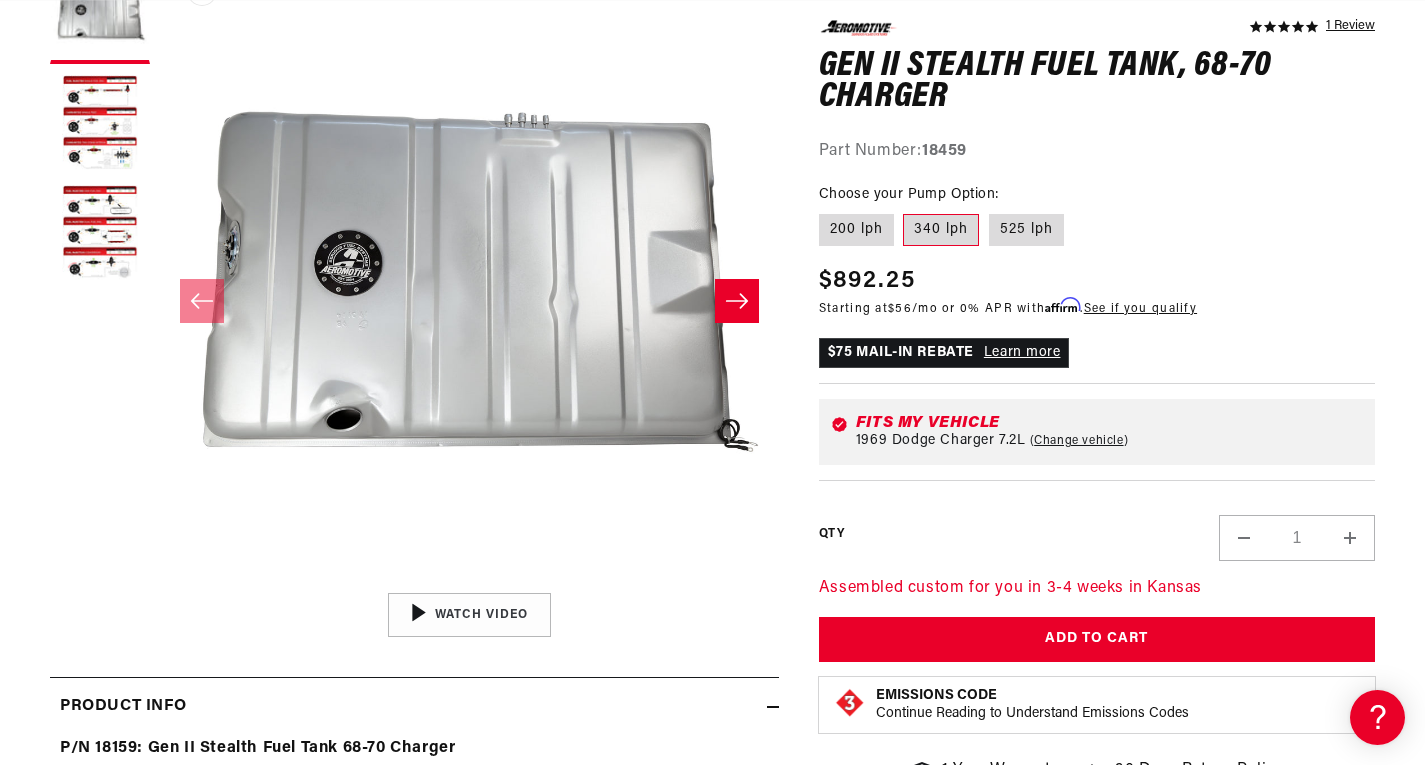 click on "Open media 1 in modal" at bounding box center [160, 582] 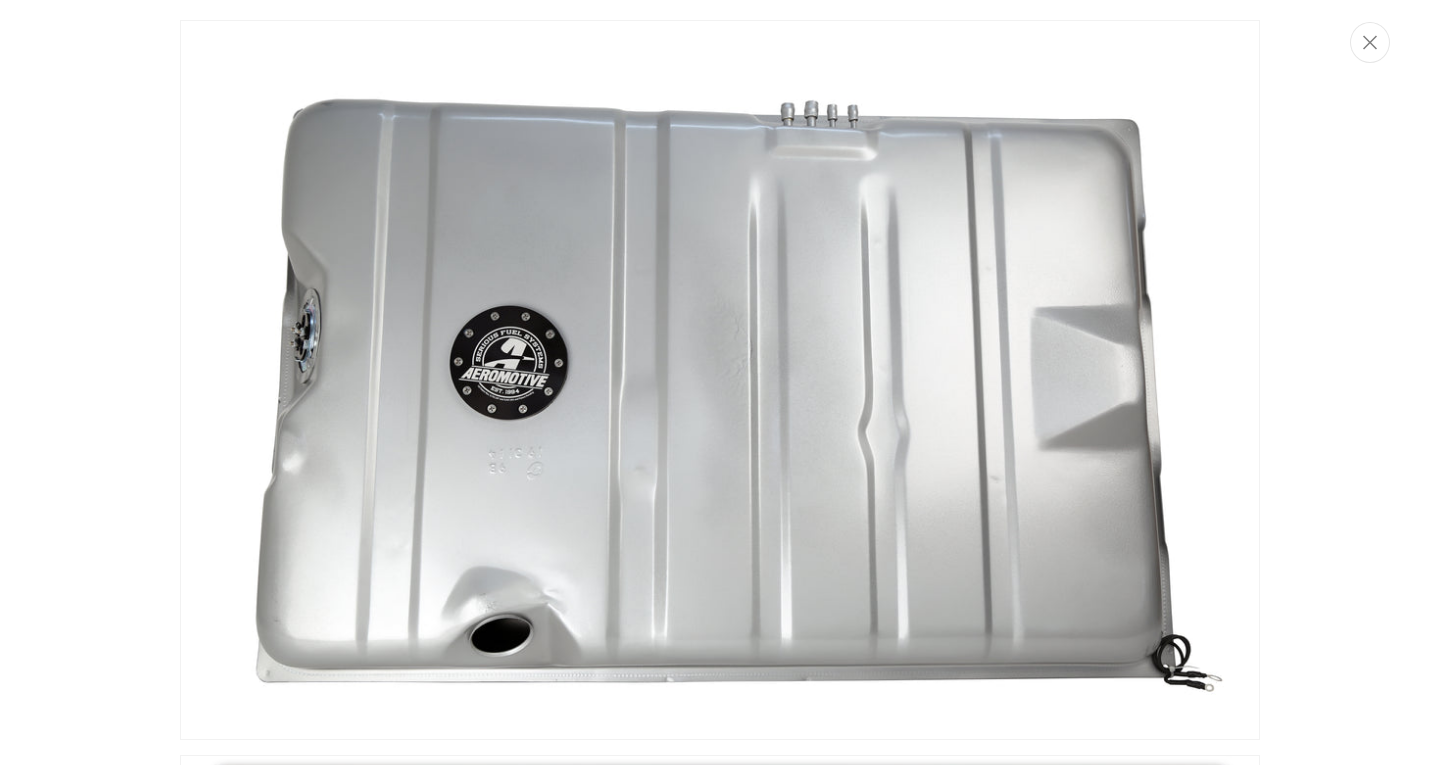scroll, scrollTop: 0, scrollLeft: 791, axis: horizontal 